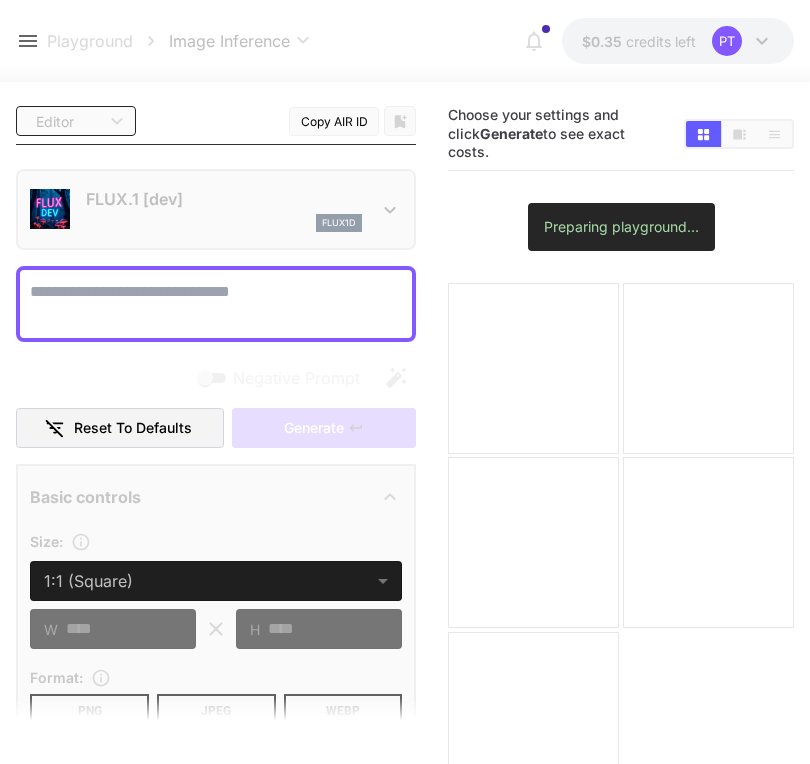 scroll, scrollTop: 0, scrollLeft: 0, axis: both 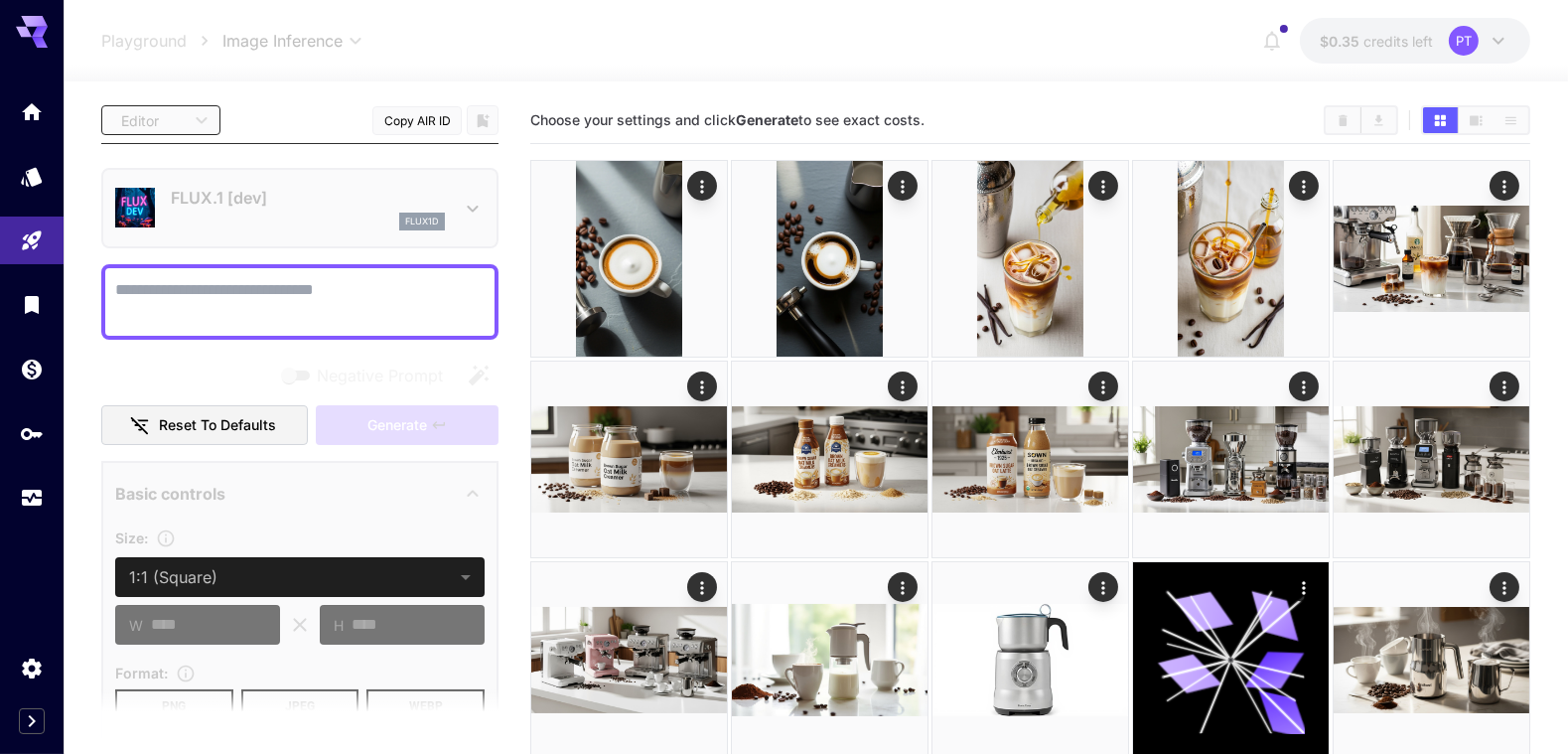 click 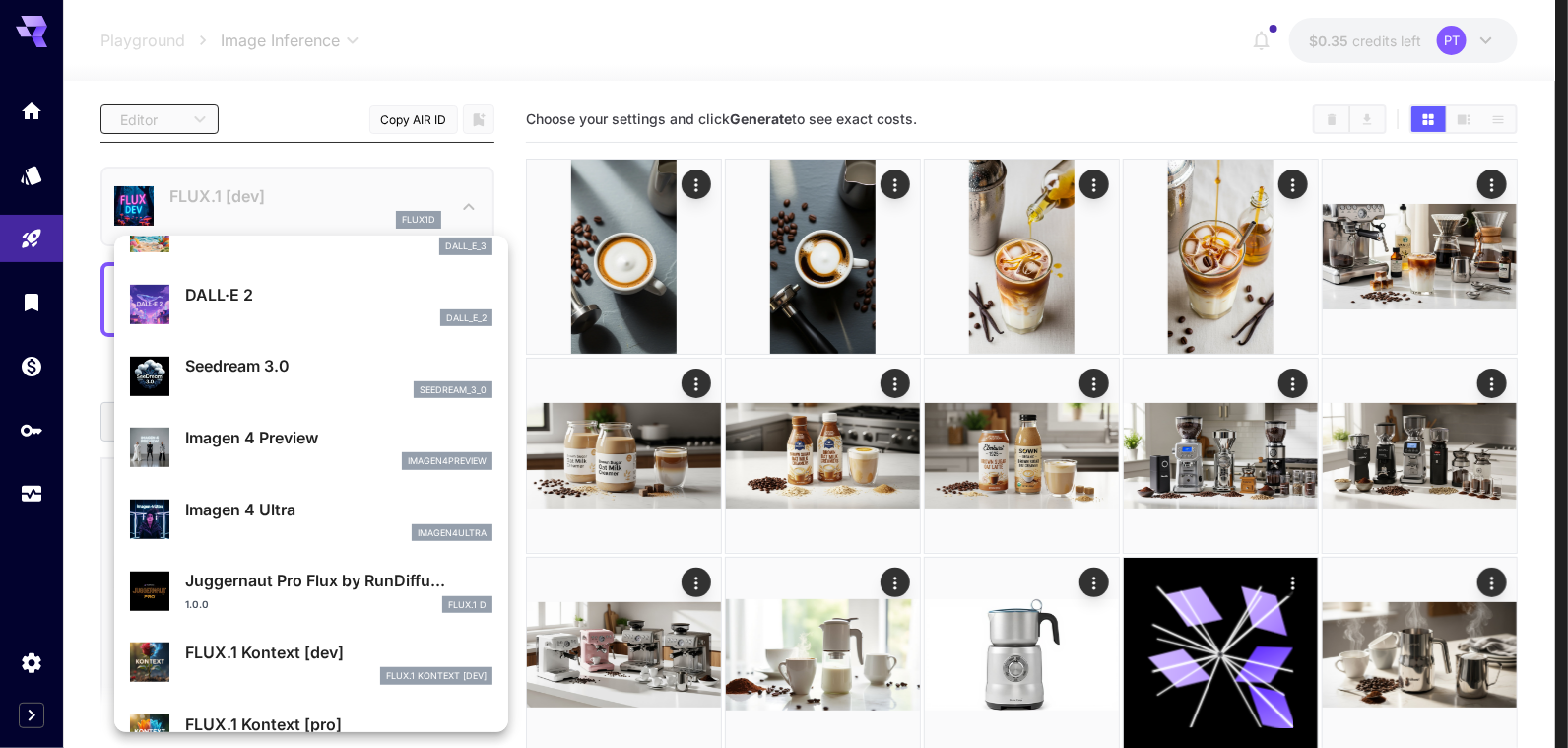 scroll, scrollTop: 396, scrollLeft: 0, axis: vertical 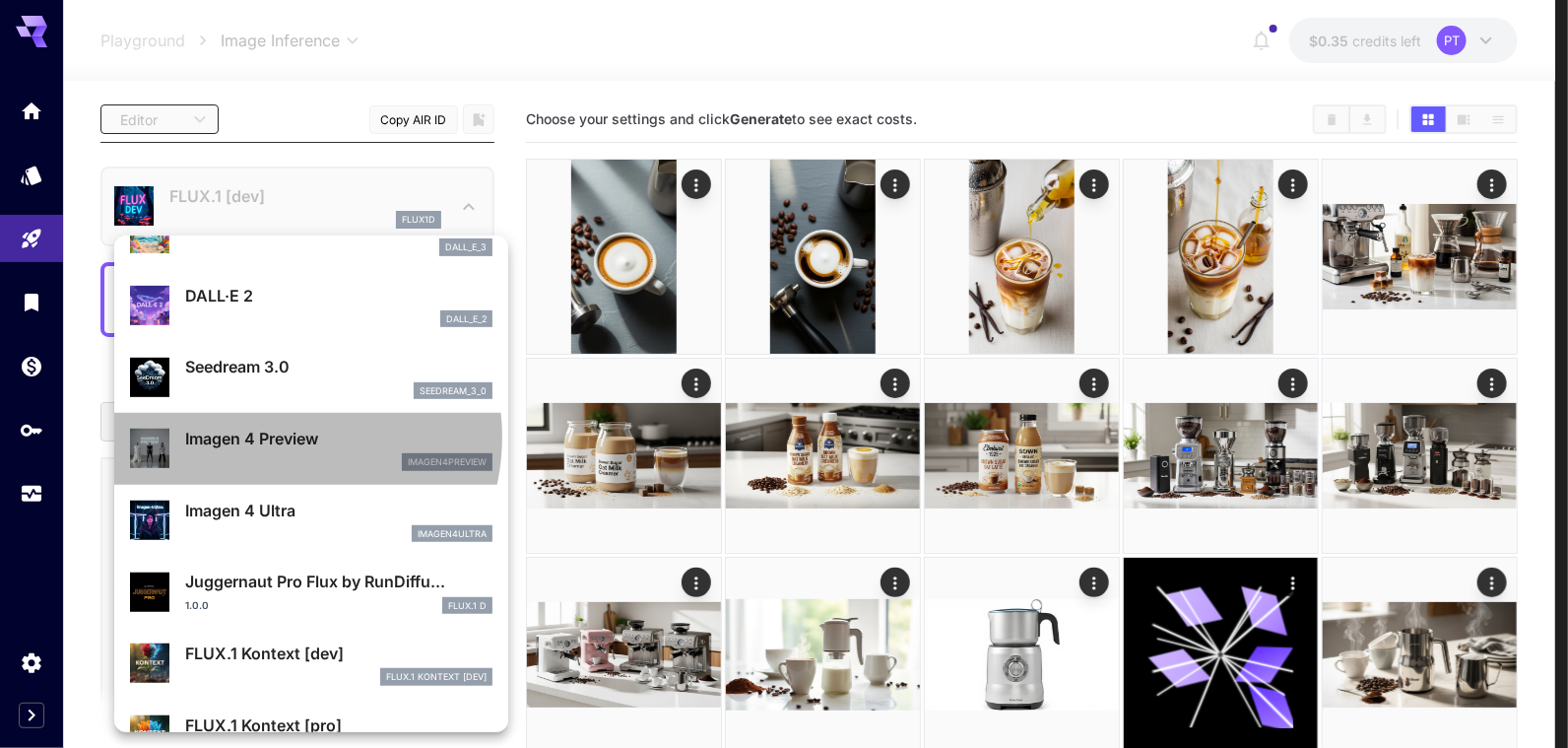 click on "Imagen 4 Preview" at bounding box center [339, 439] 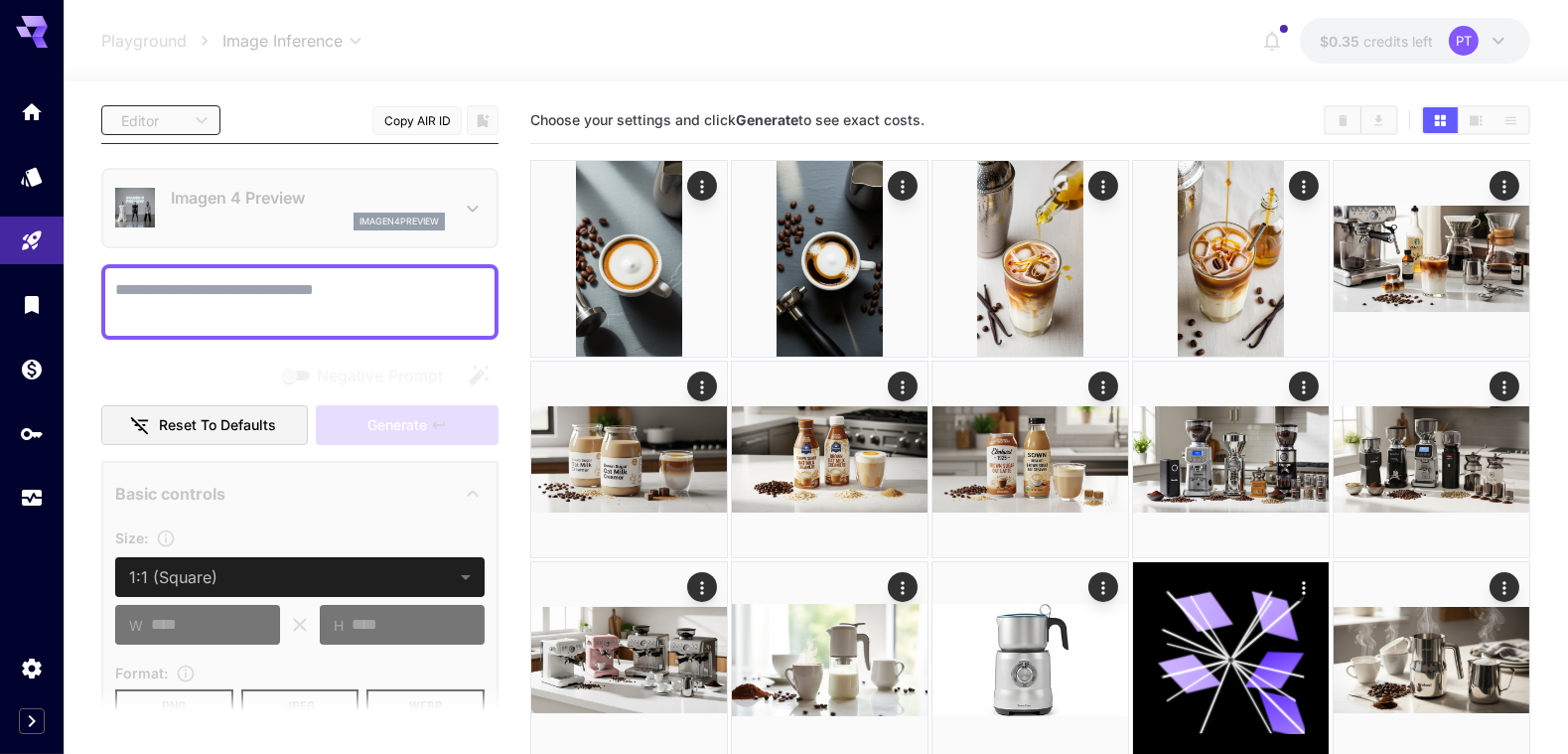 click 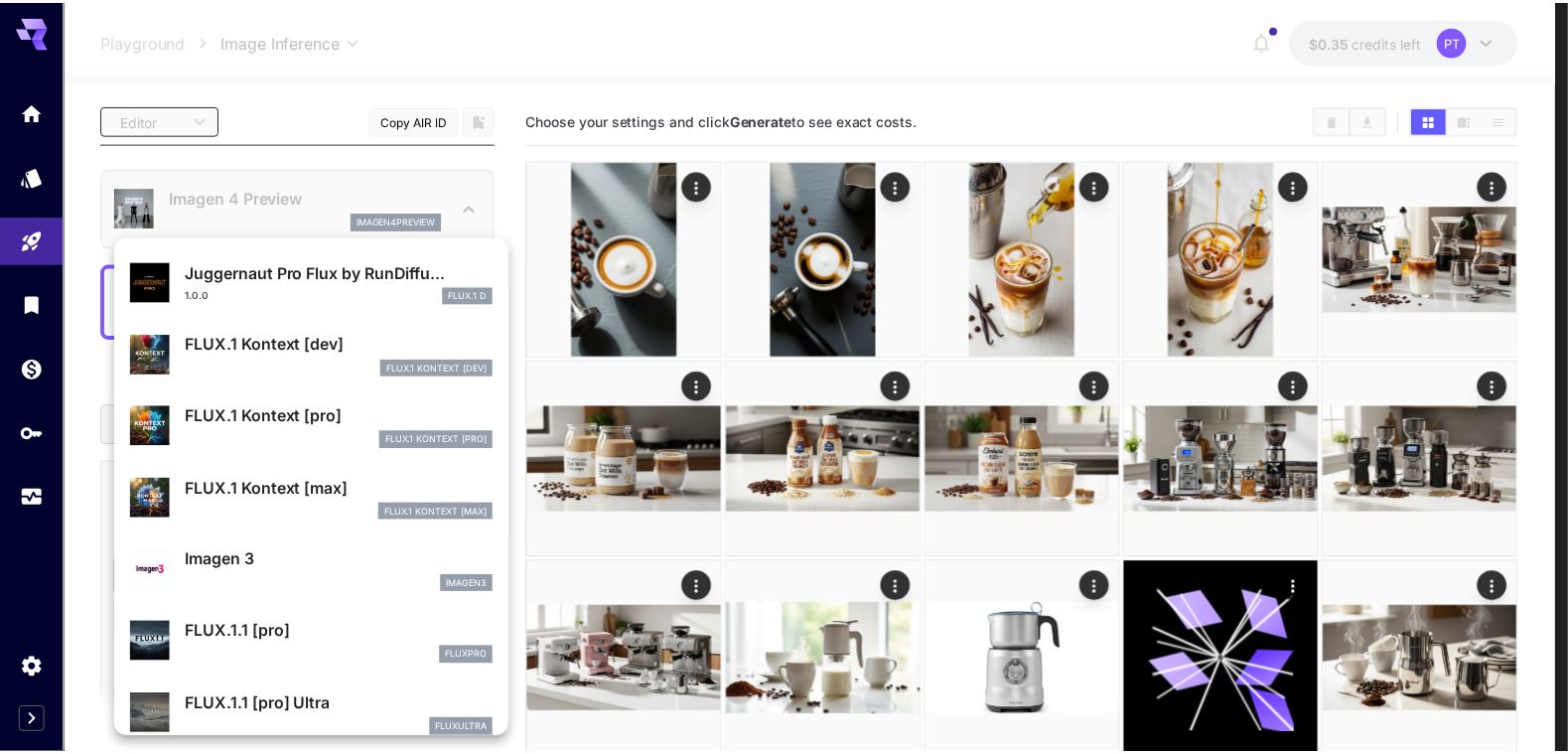 scroll, scrollTop: 898, scrollLeft: 0, axis: vertical 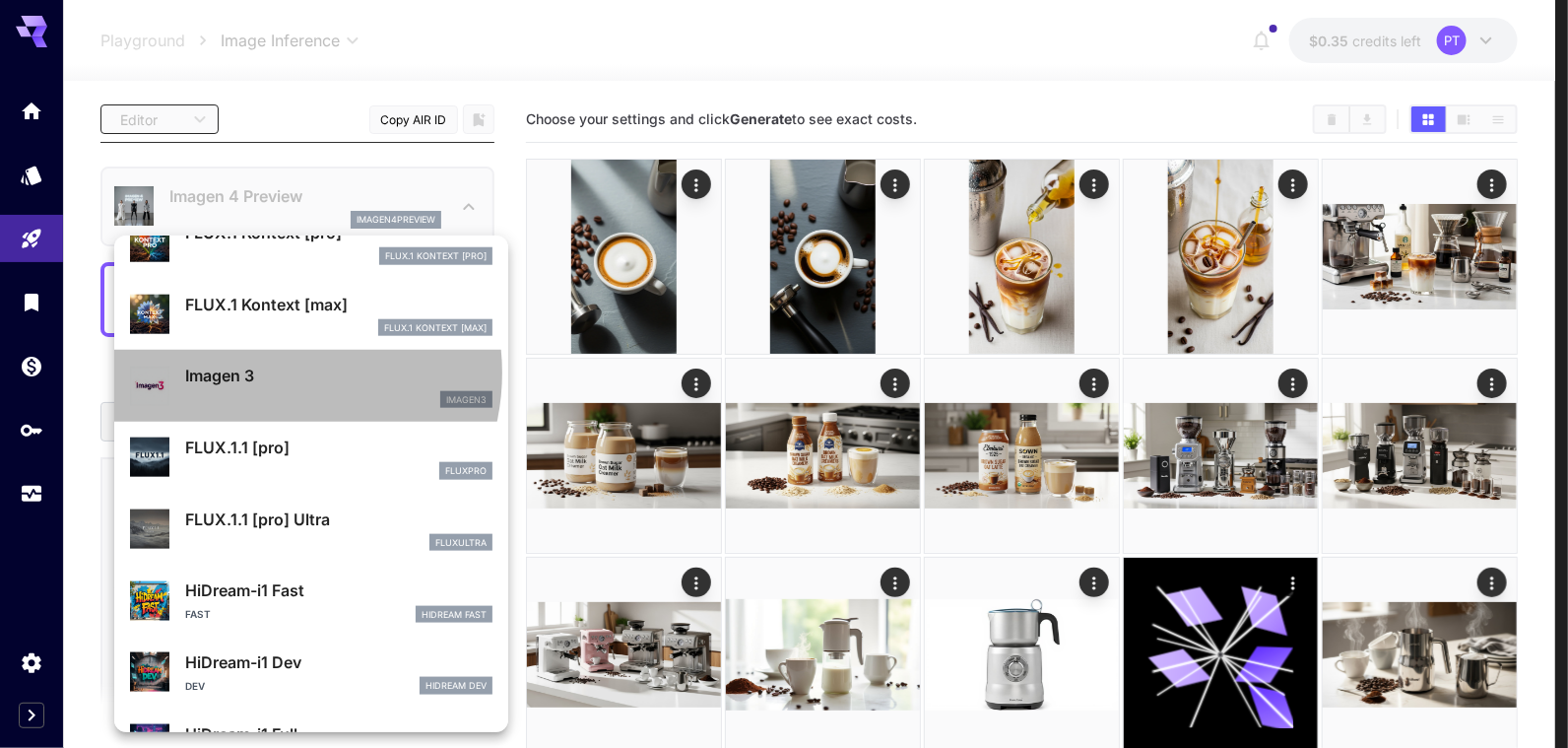 click on "Imagen 3" at bounding box center [339, 375] 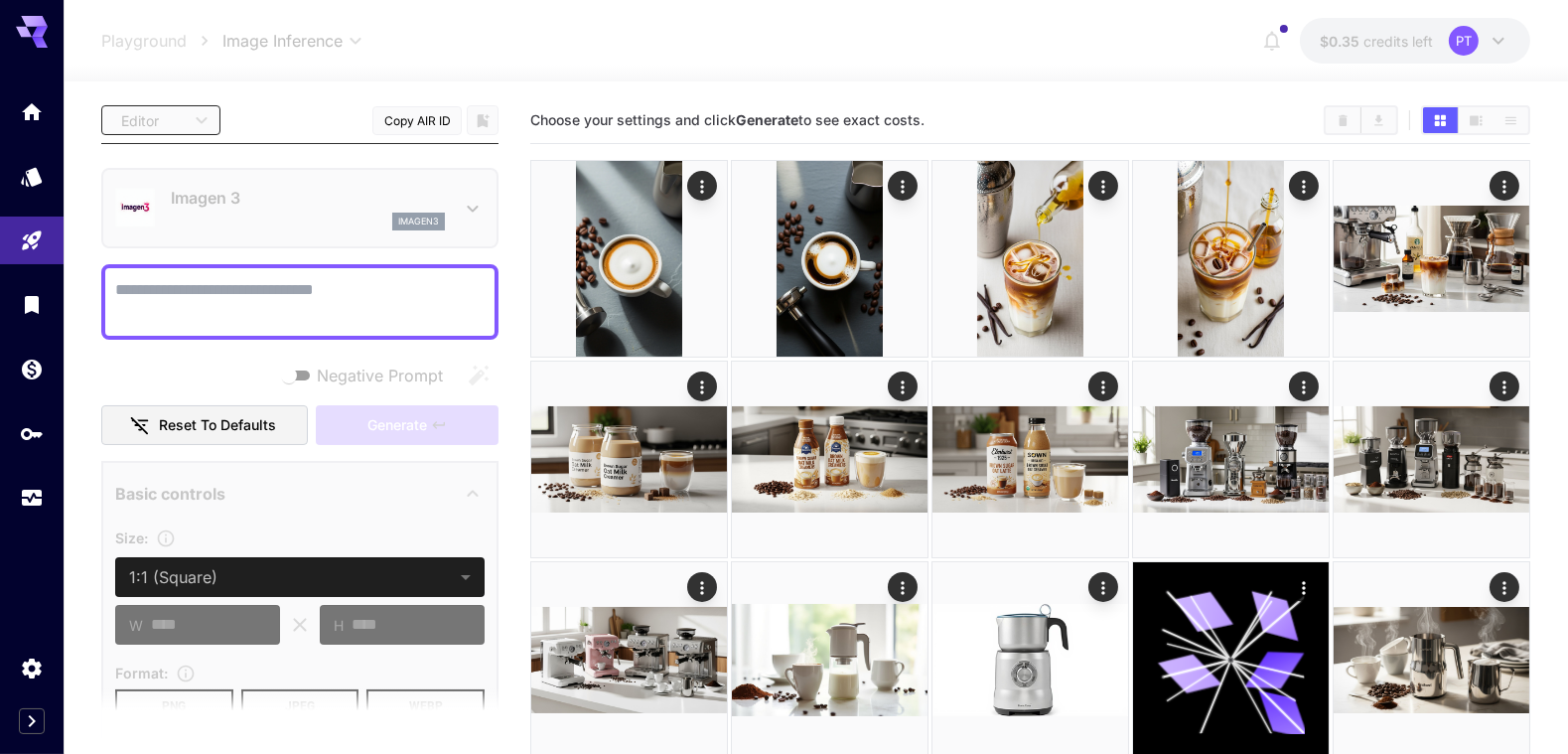 click 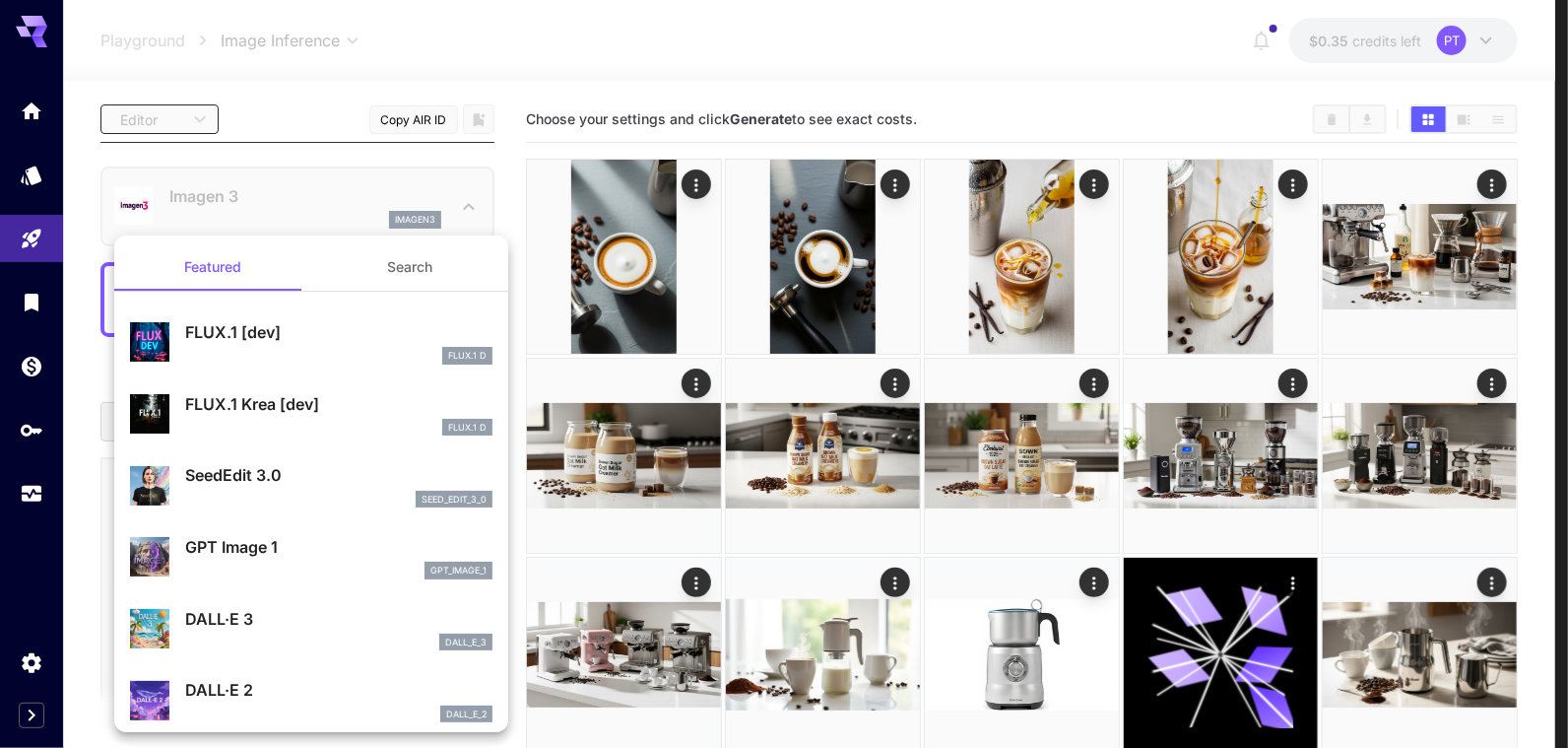 click on "Search" at bounding box center (410, 267) 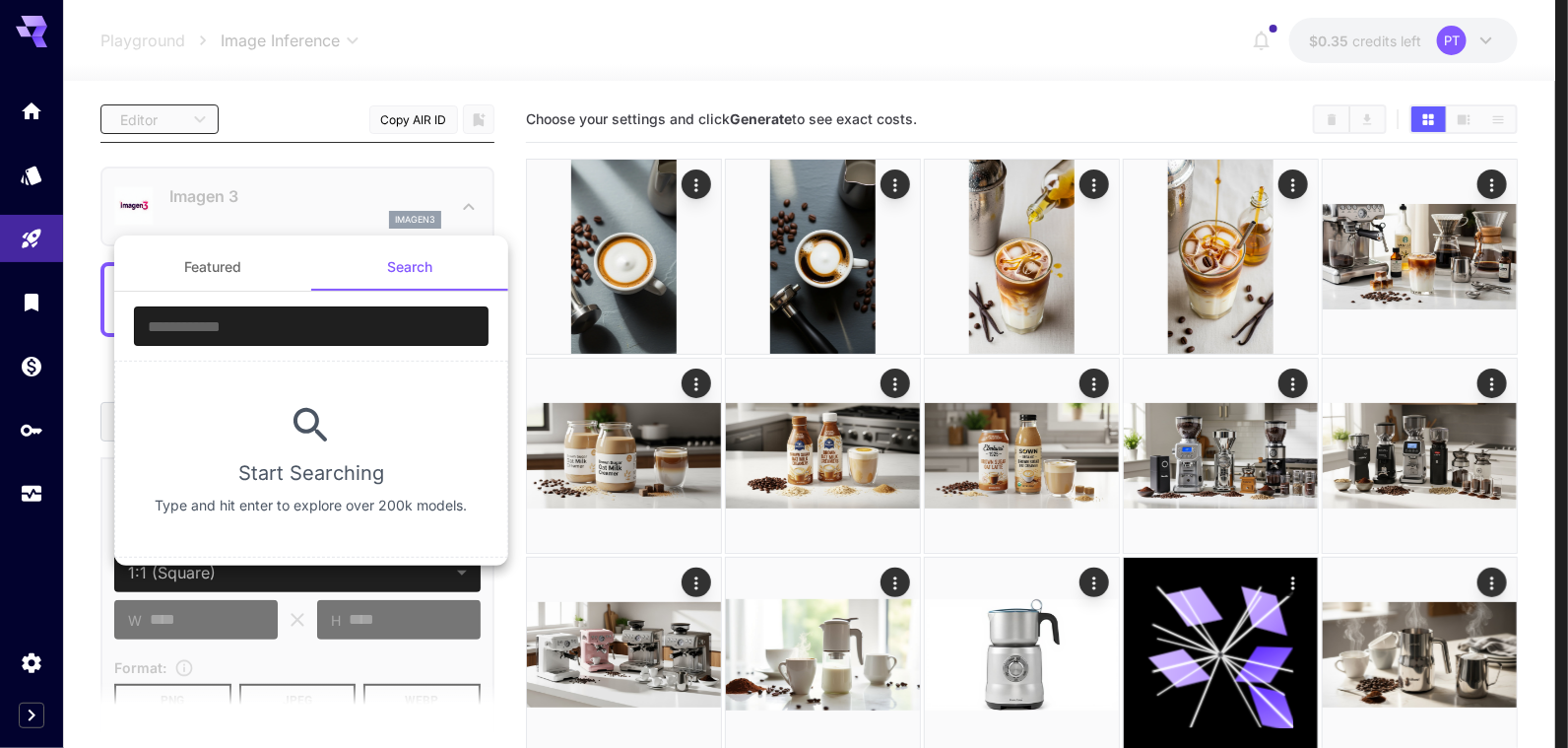 click at bounding box center (311, 326) 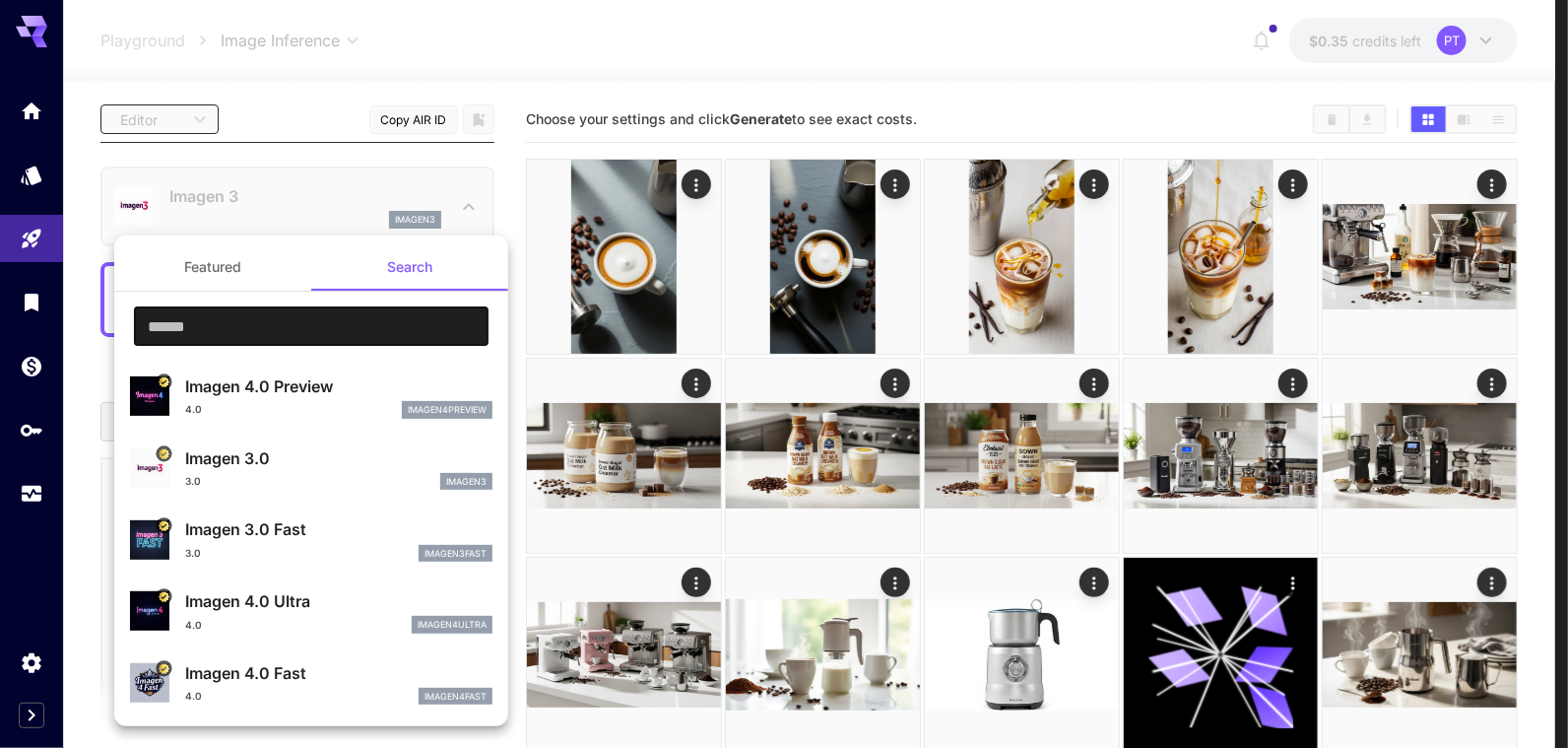 type on "******" 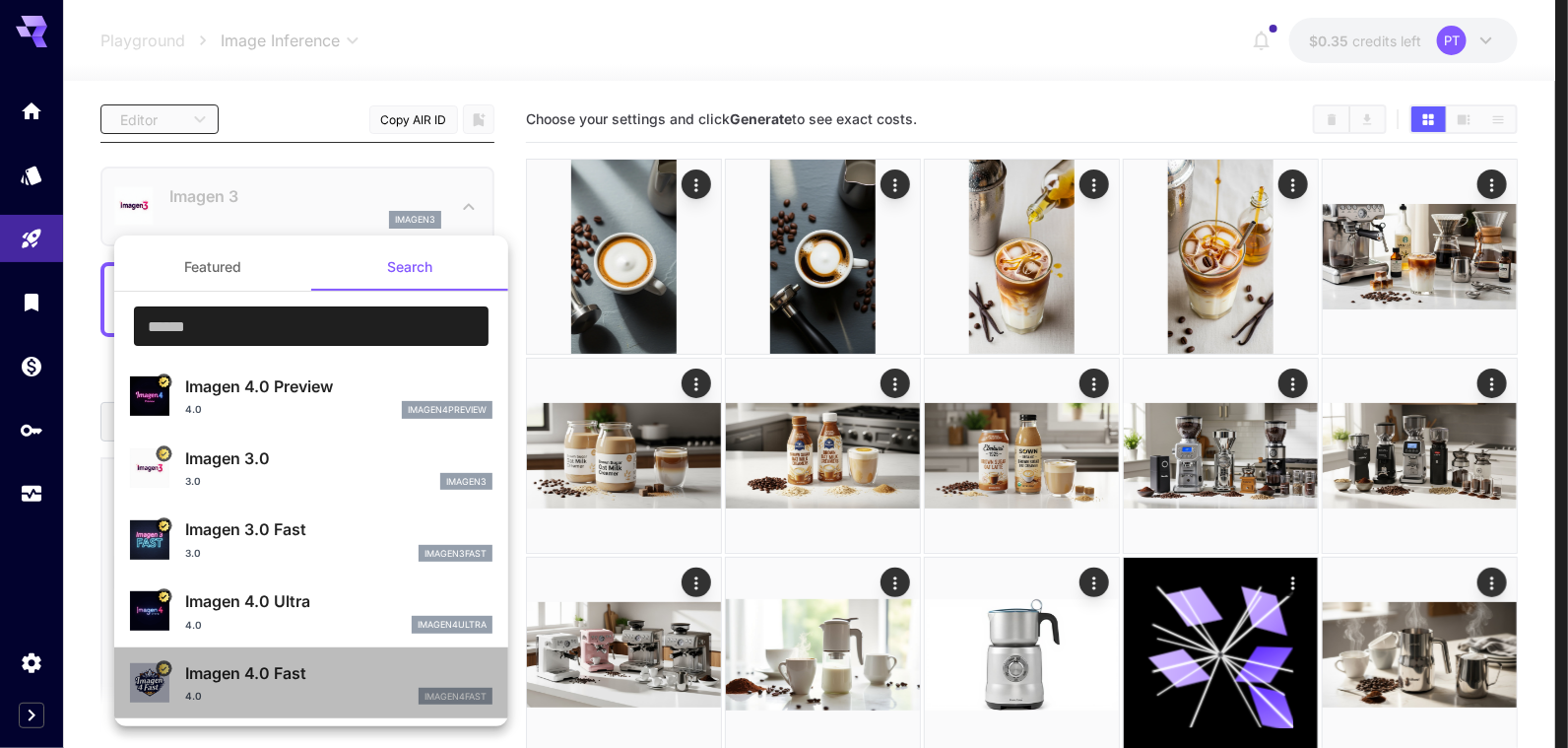 click on "Imagen 4.0 Fast" at bounding box center (339, 673) 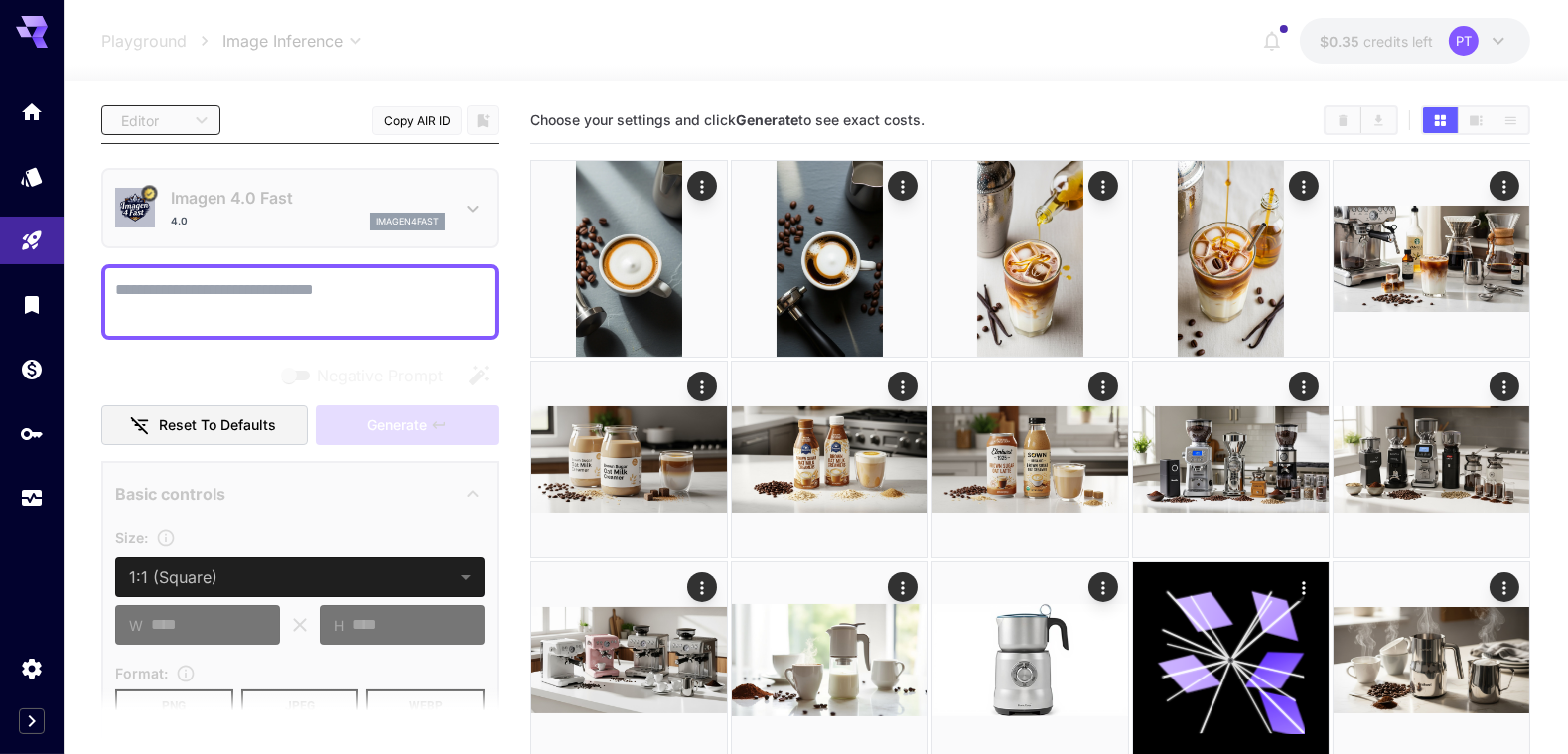 click on "Negative Prompt" at bounding box center [300, 302] 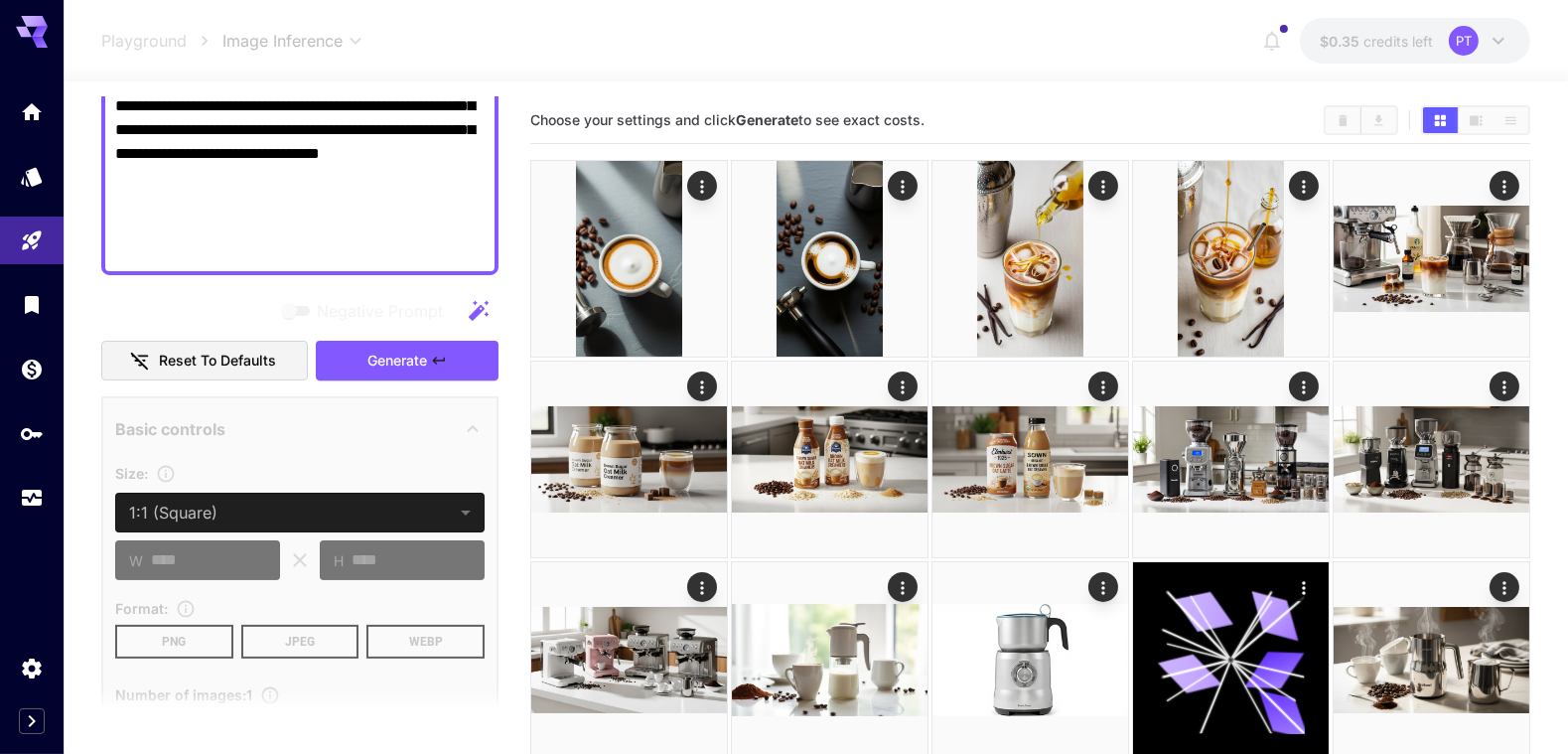 scroll, scrollTop: 679, scrollLeft: 0, axis: vertical 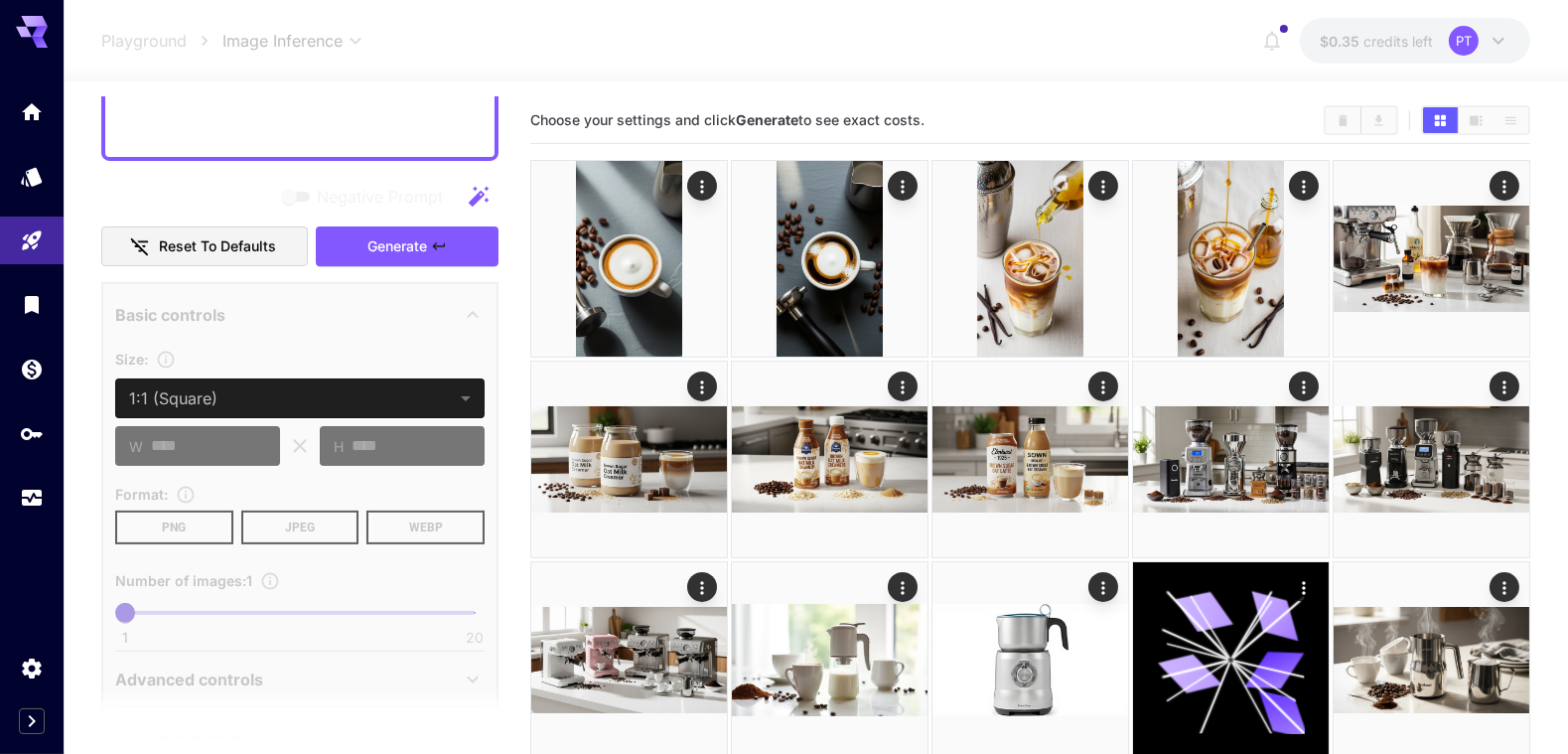 type on "**********" 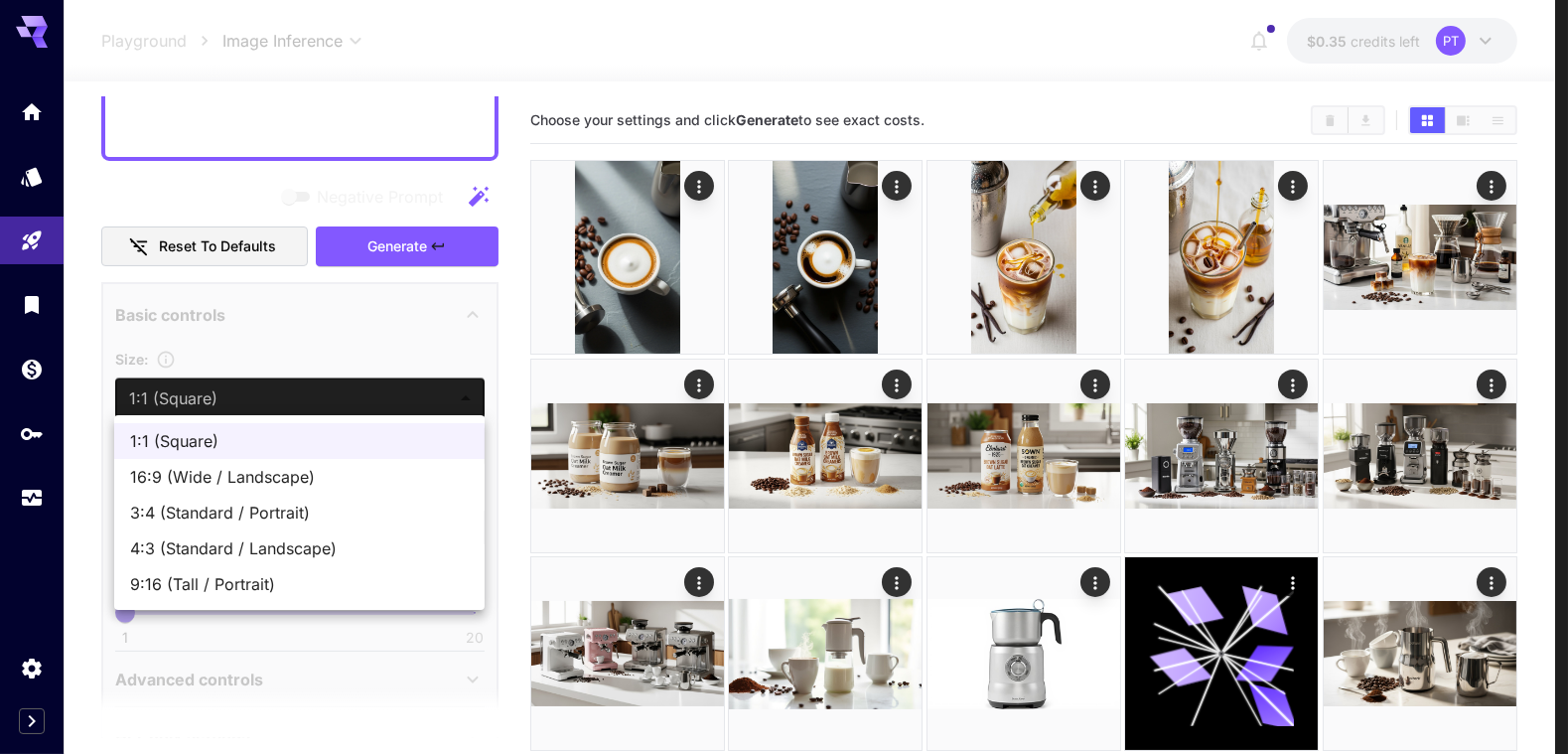 click on "**********" at bounding box center [784, 1496] 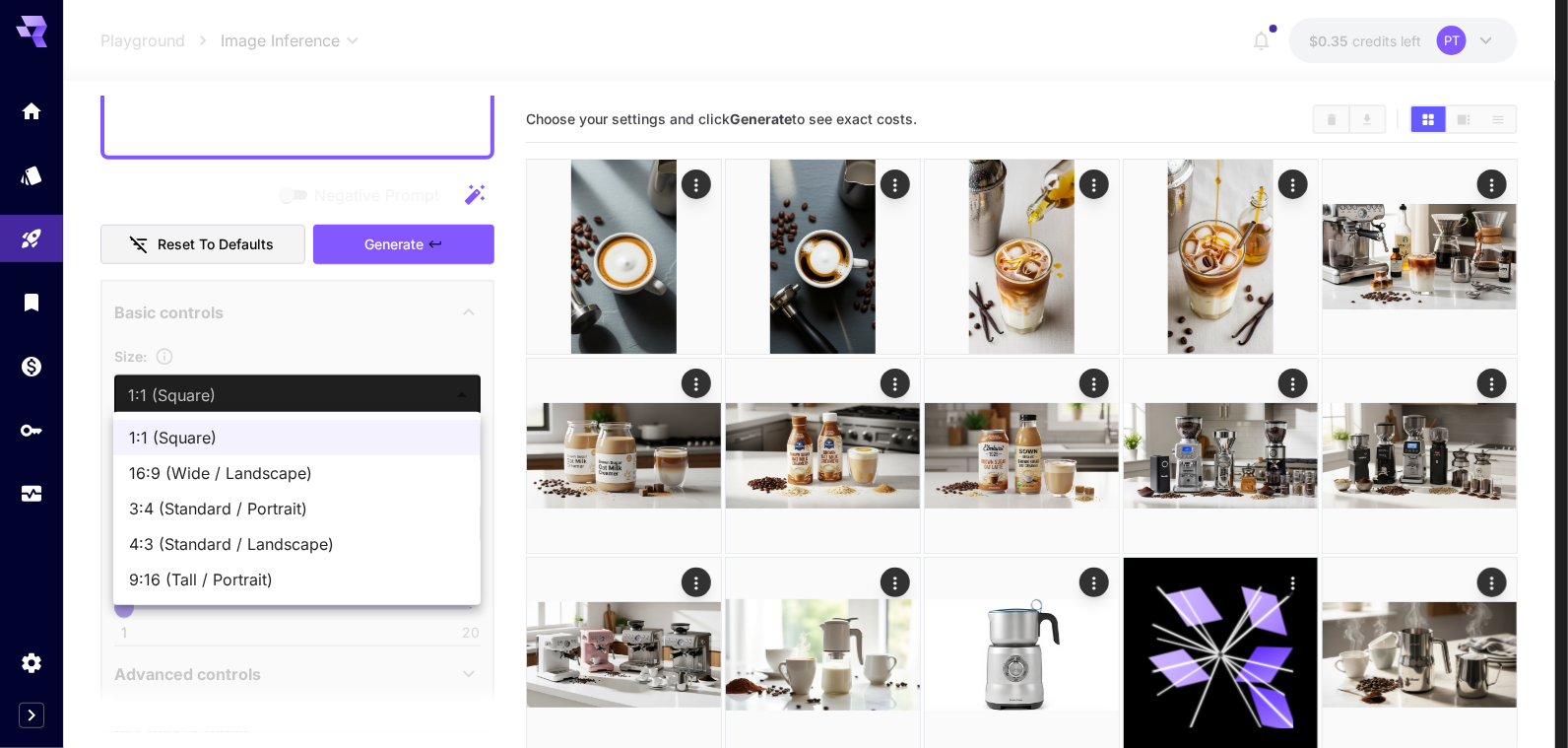 click on "3:4 (Standard / Portrait)" at bounding box center [296, 509] 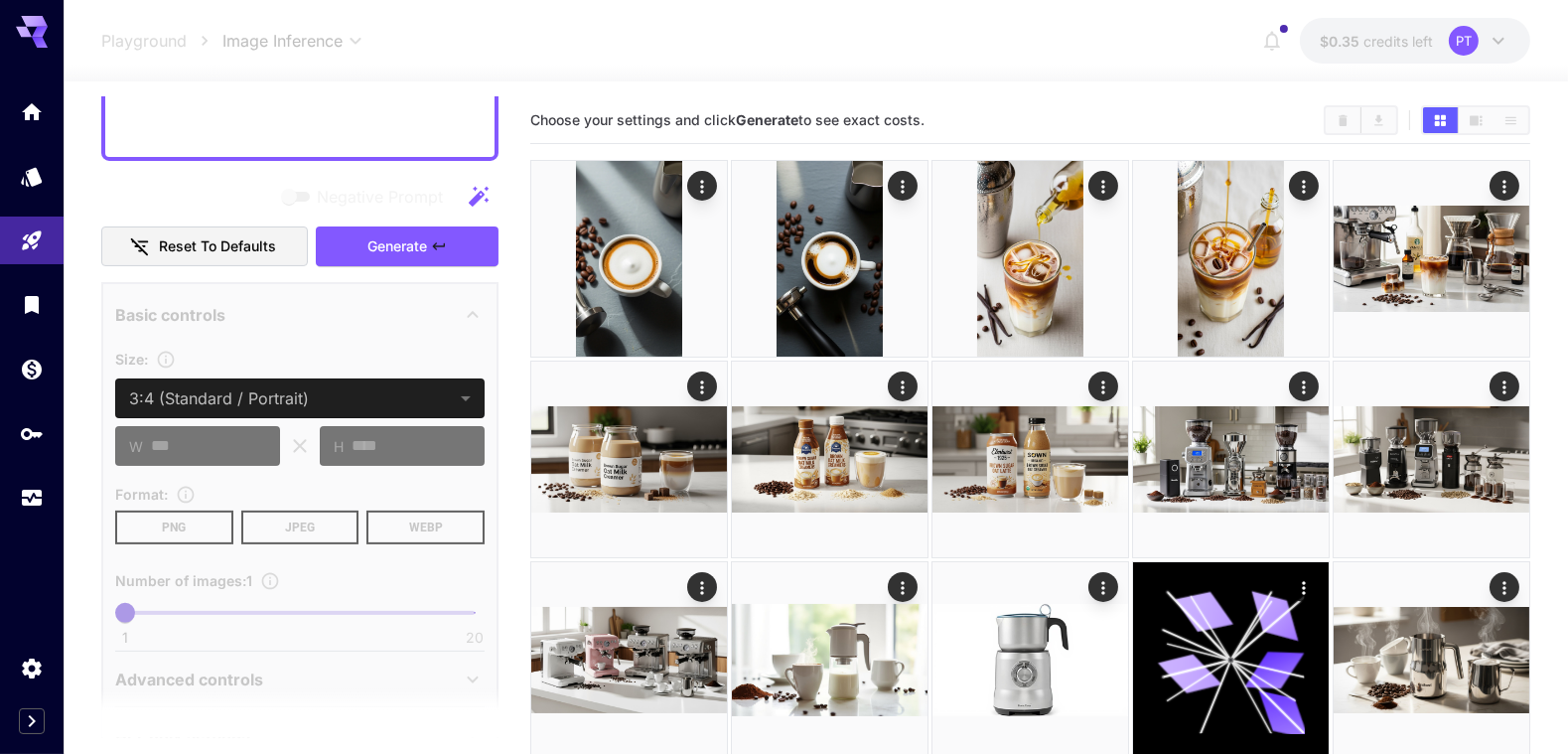 click on "WEBP" at bounding box center (425, 528) 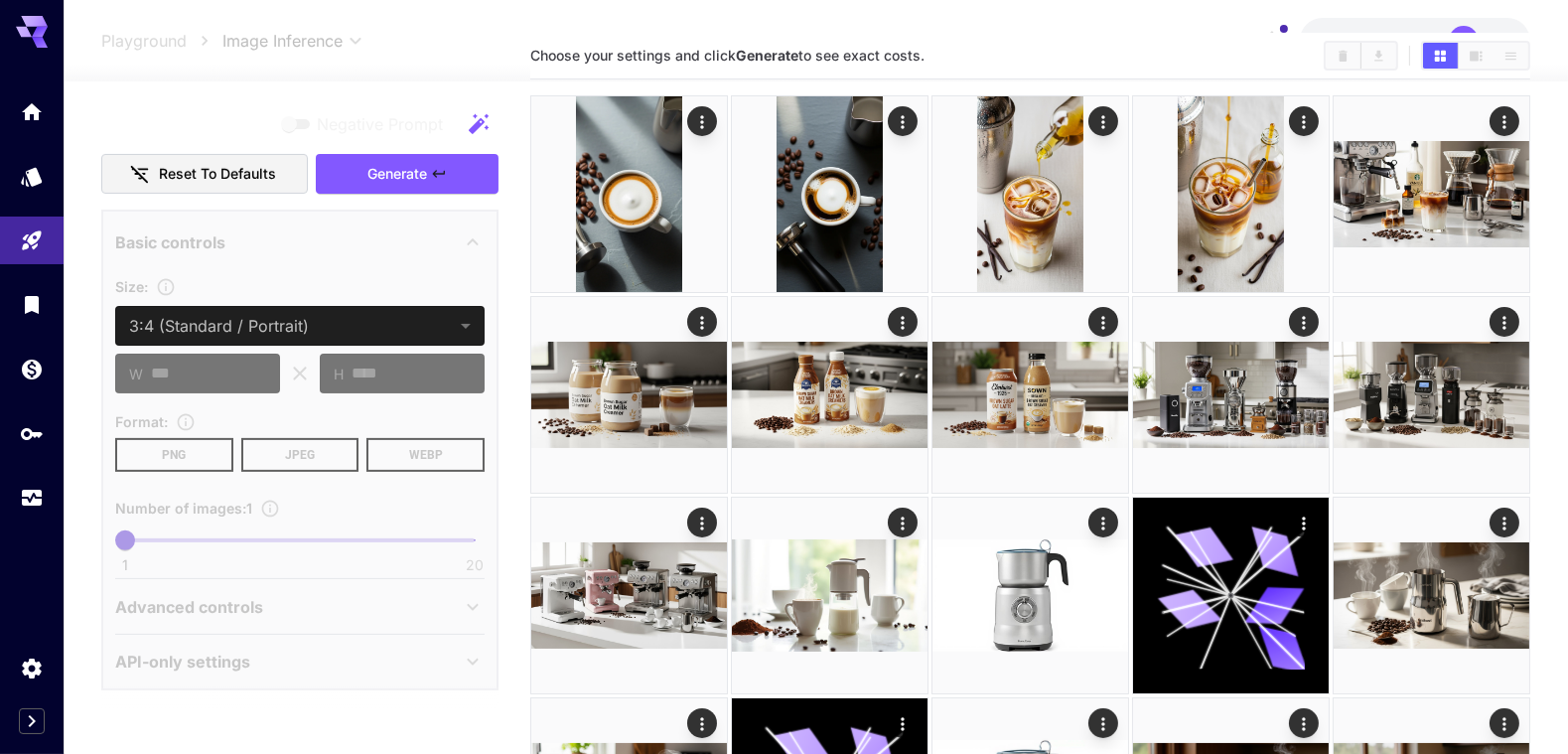 scroll, scrollTop: 98, scrollLeft: 0, axis: vertical 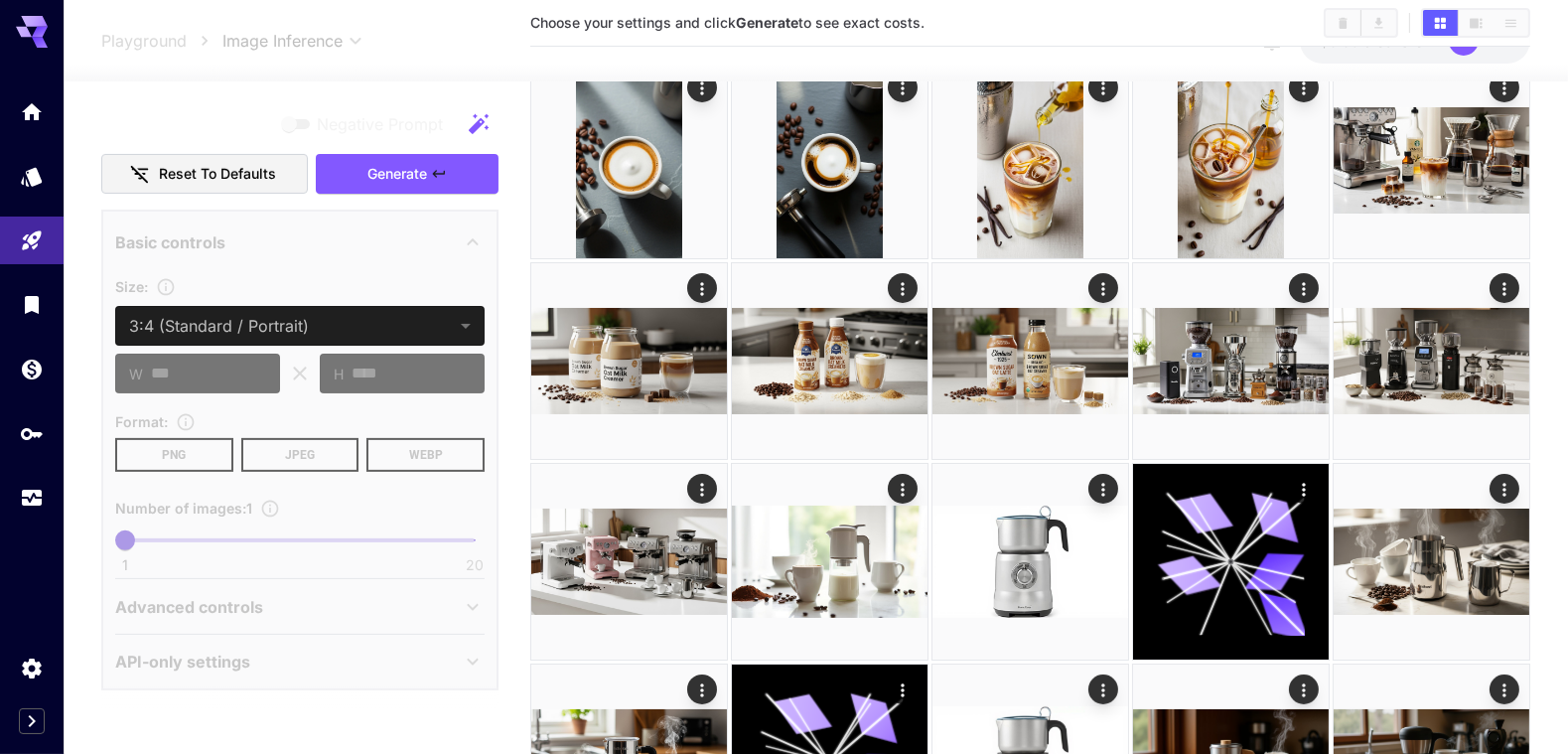 click on "WEBP" at bounding box center [425, 455] 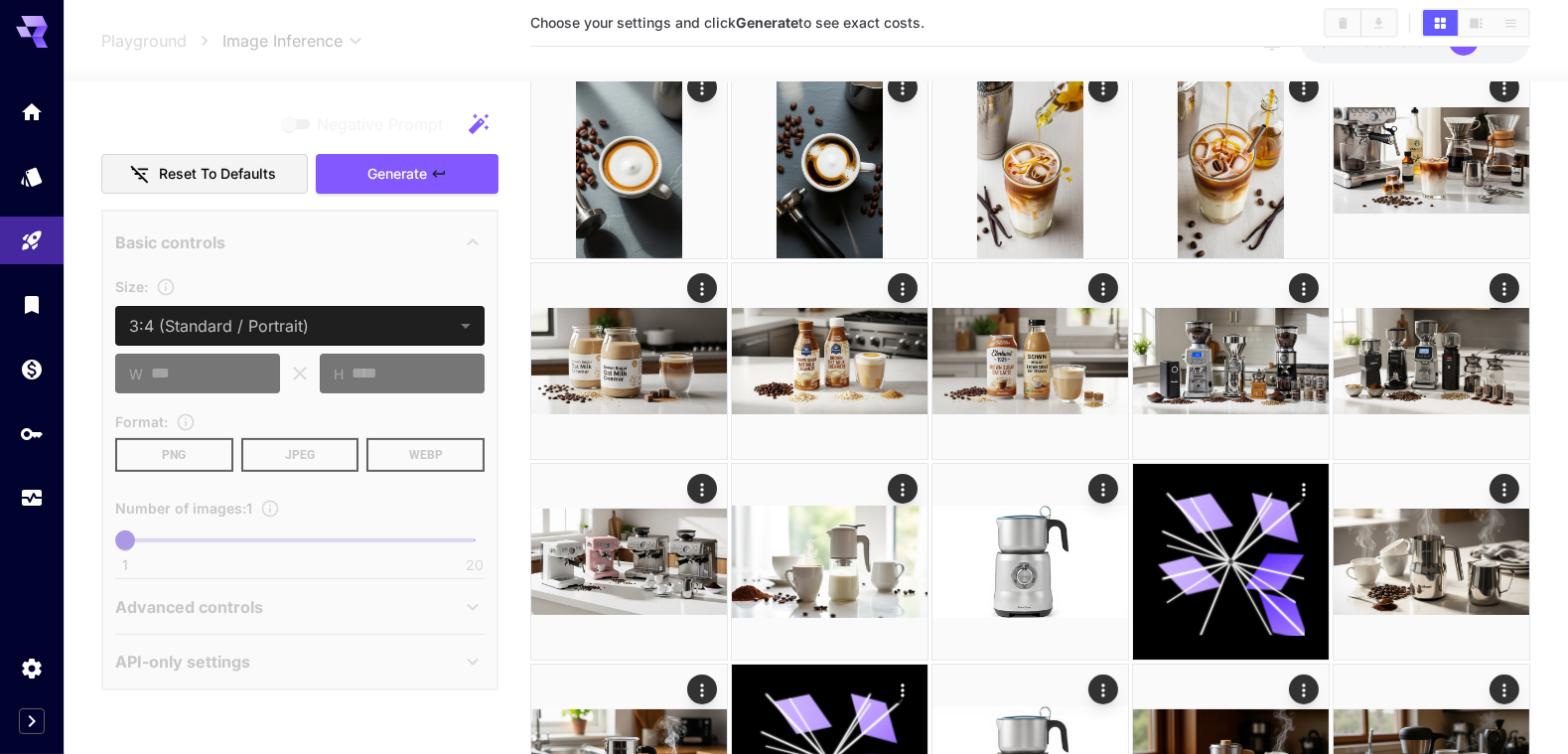 click on "Generate" at bounding box center (397, 174) 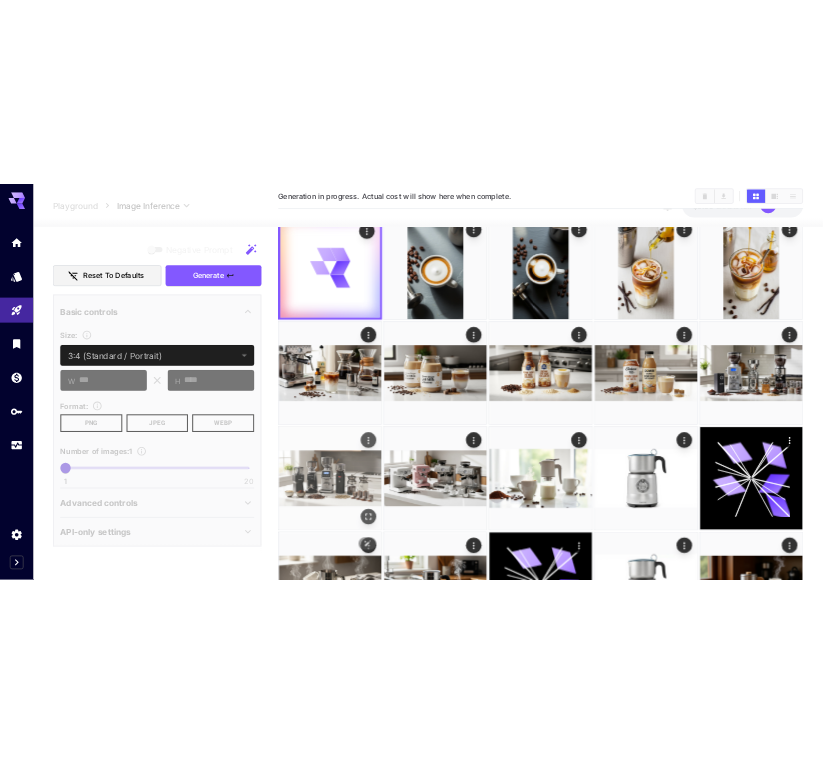 scroll, scrollTop: 0, scrollLeft: 0, axis: both 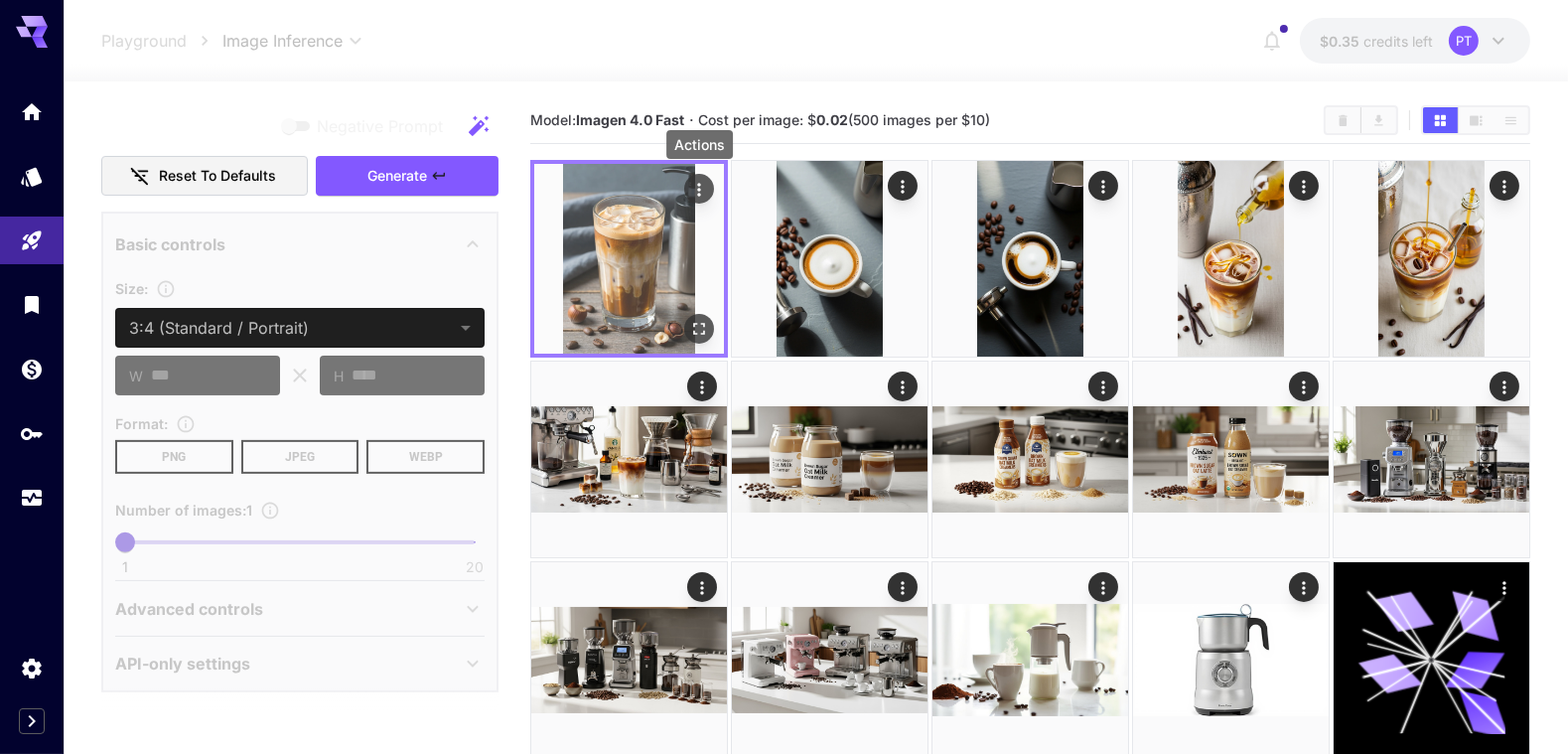 click 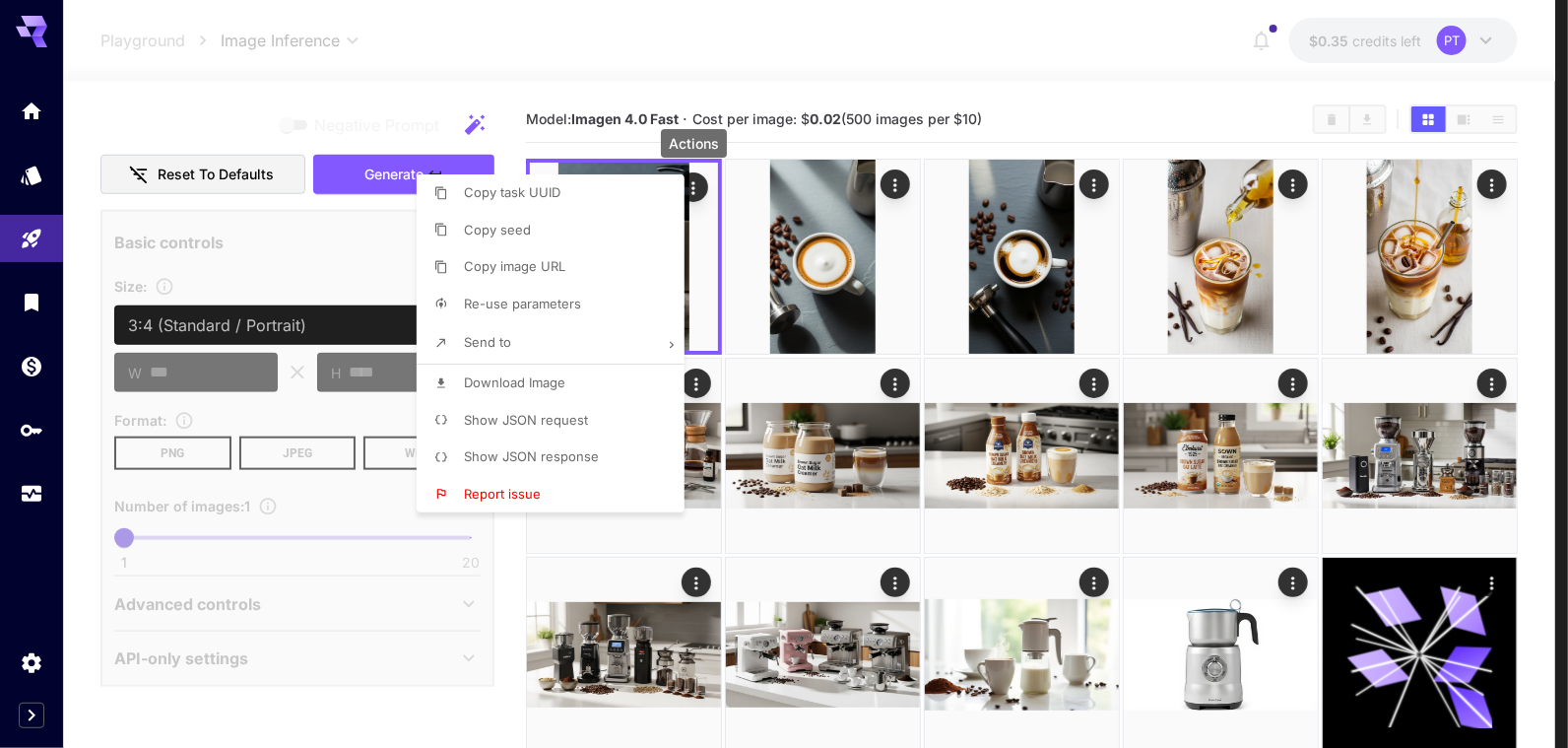 click on "Download Image" at bounding box center [514, 382] 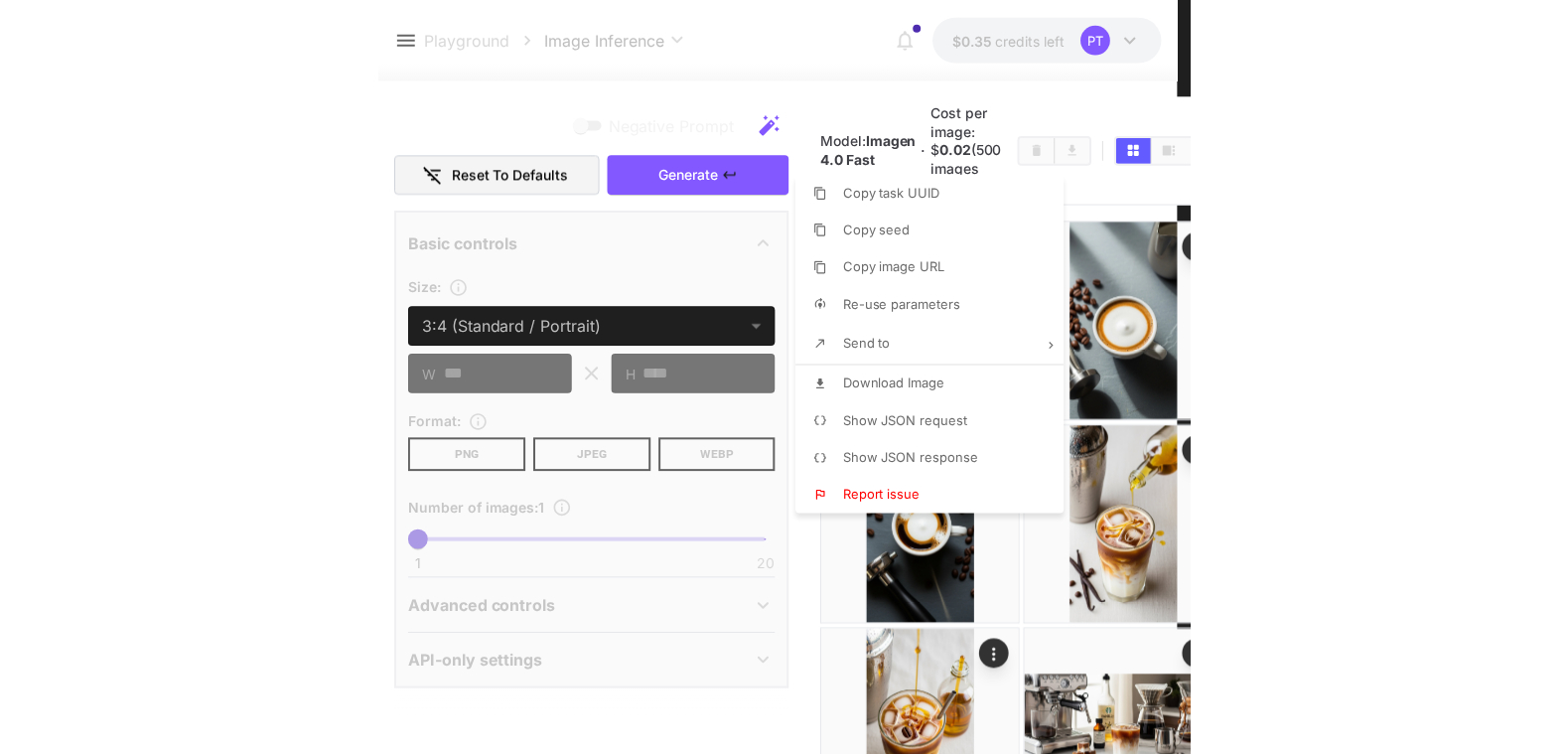 scroll, scrollTop: 745, scrollLeft: 0, axis: vertical 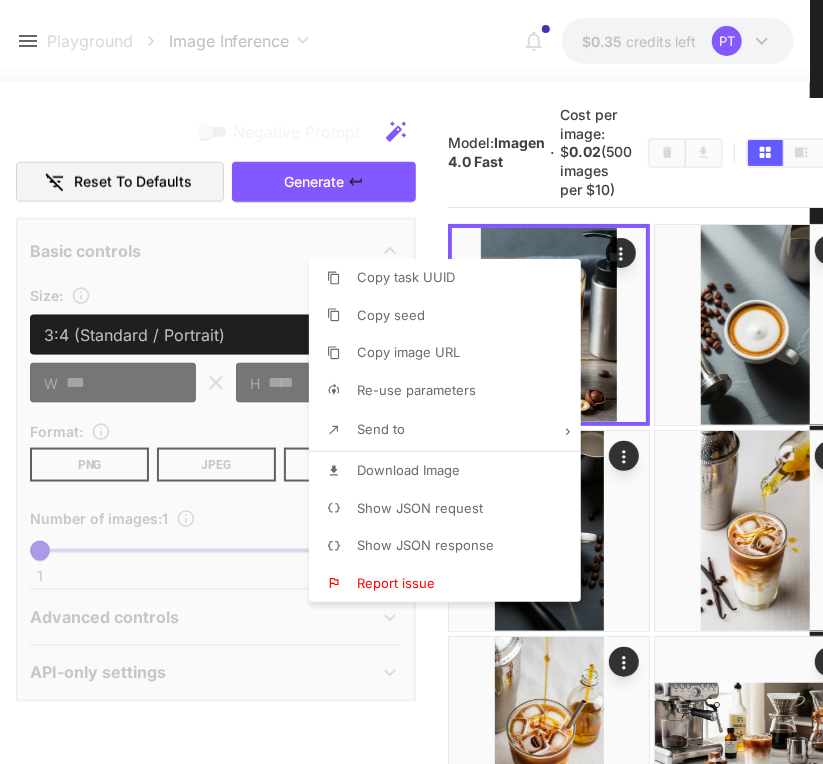 click at bounding box center (411, 382) 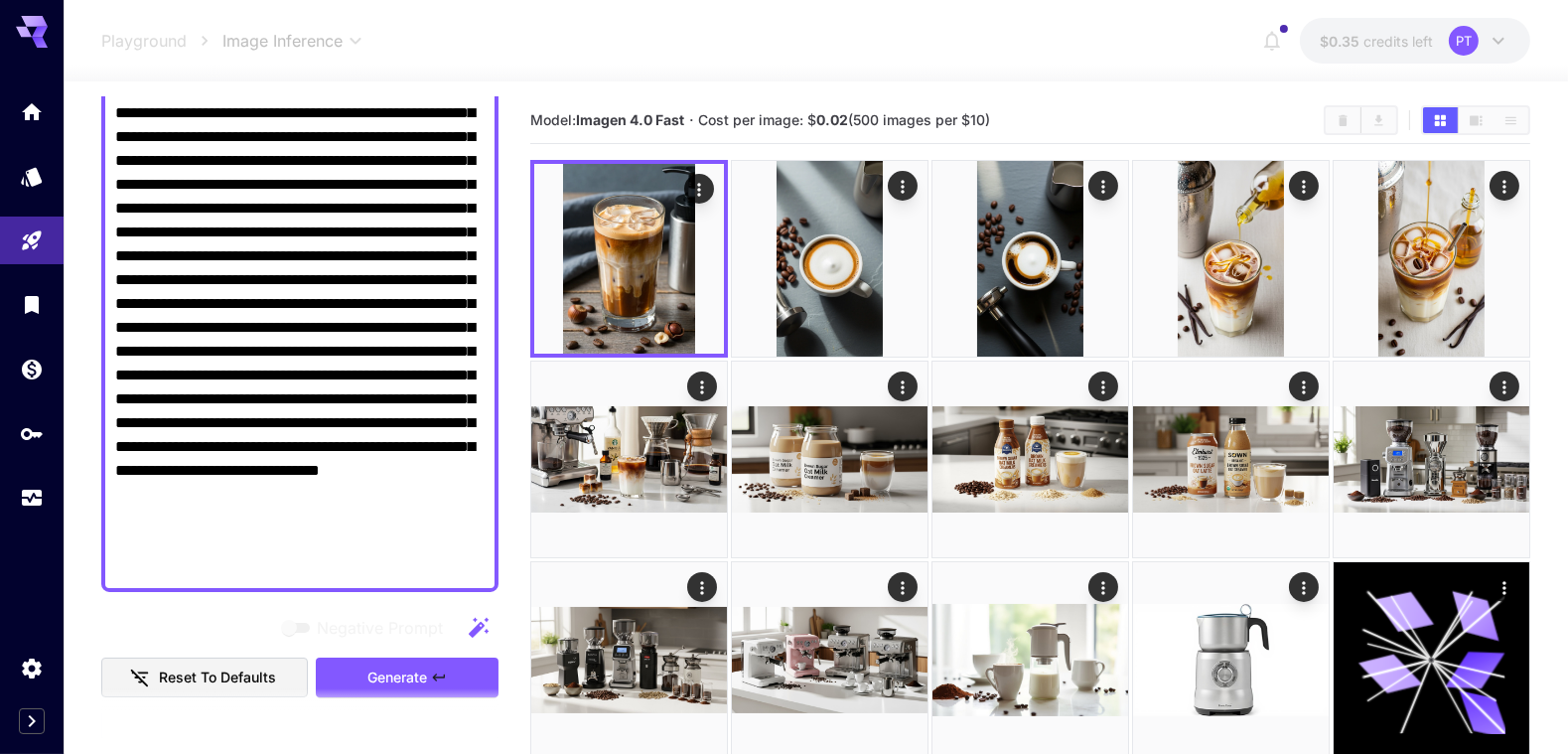 scroll, scrollTop: 0, scrollLeft: 0, axis: both 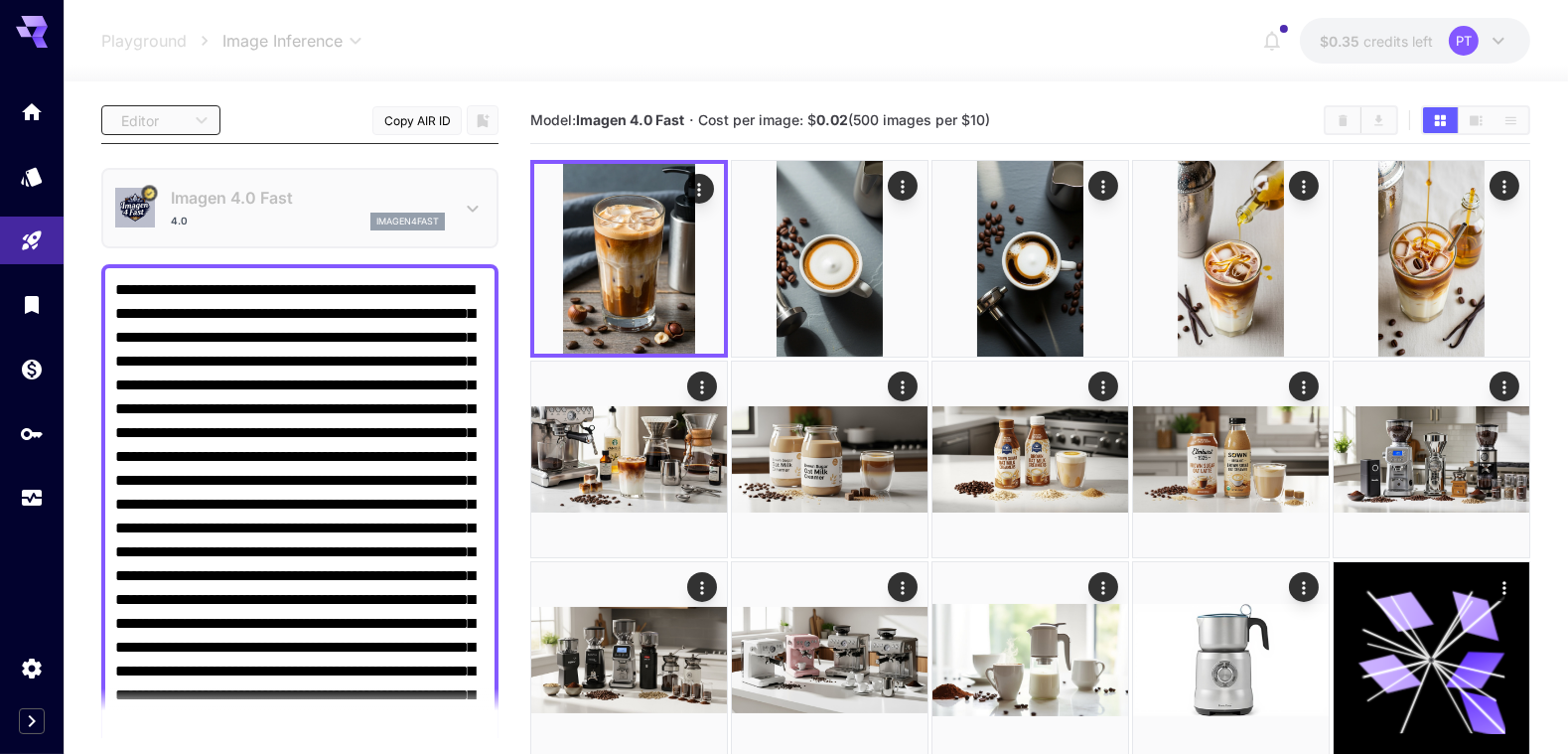 click on "Negative Prompt" at bounding box center [300, 552] 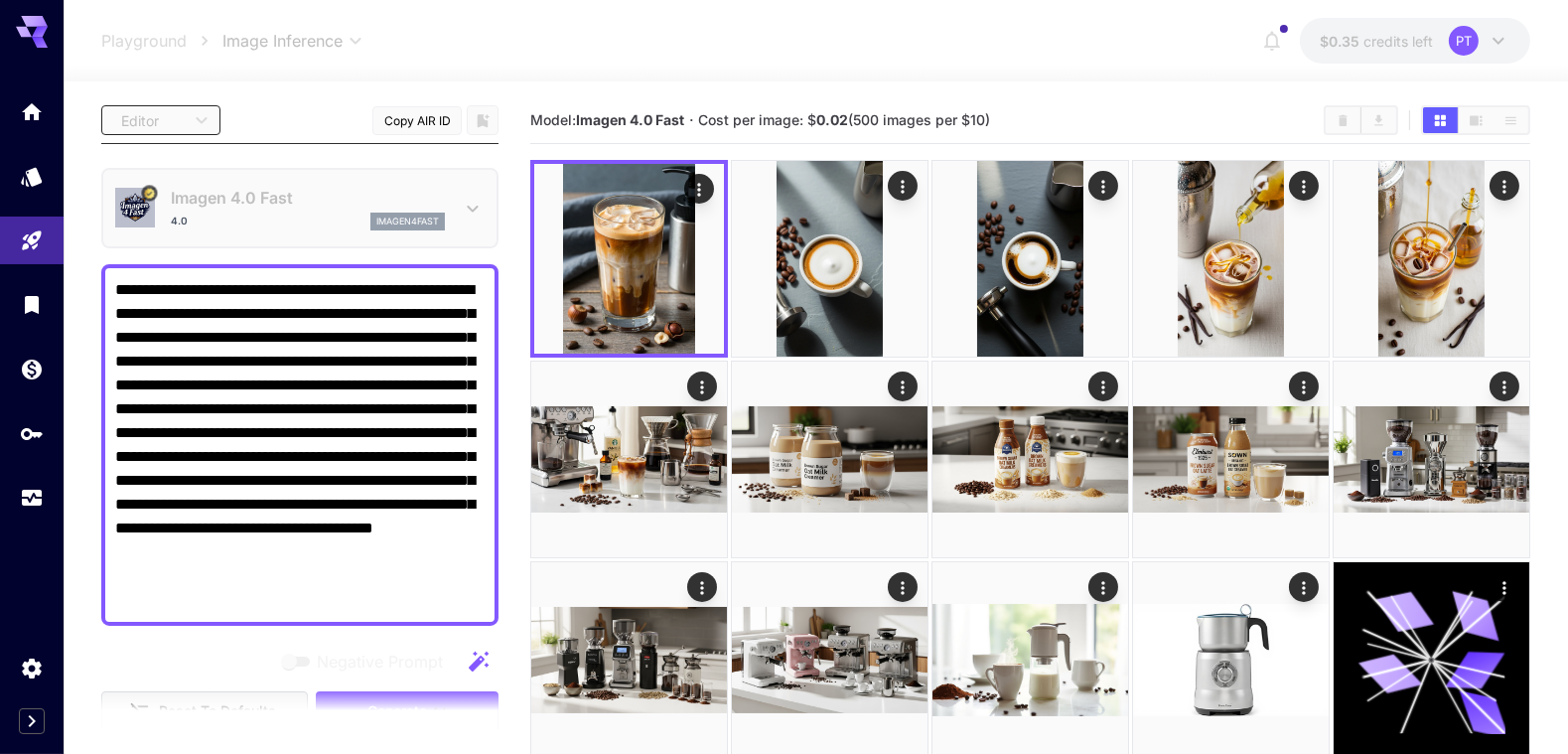 drag, startPoint x: 339, startPoint y: 311, endPoint x: 282, endPoint y: 354, distance: 71.40028 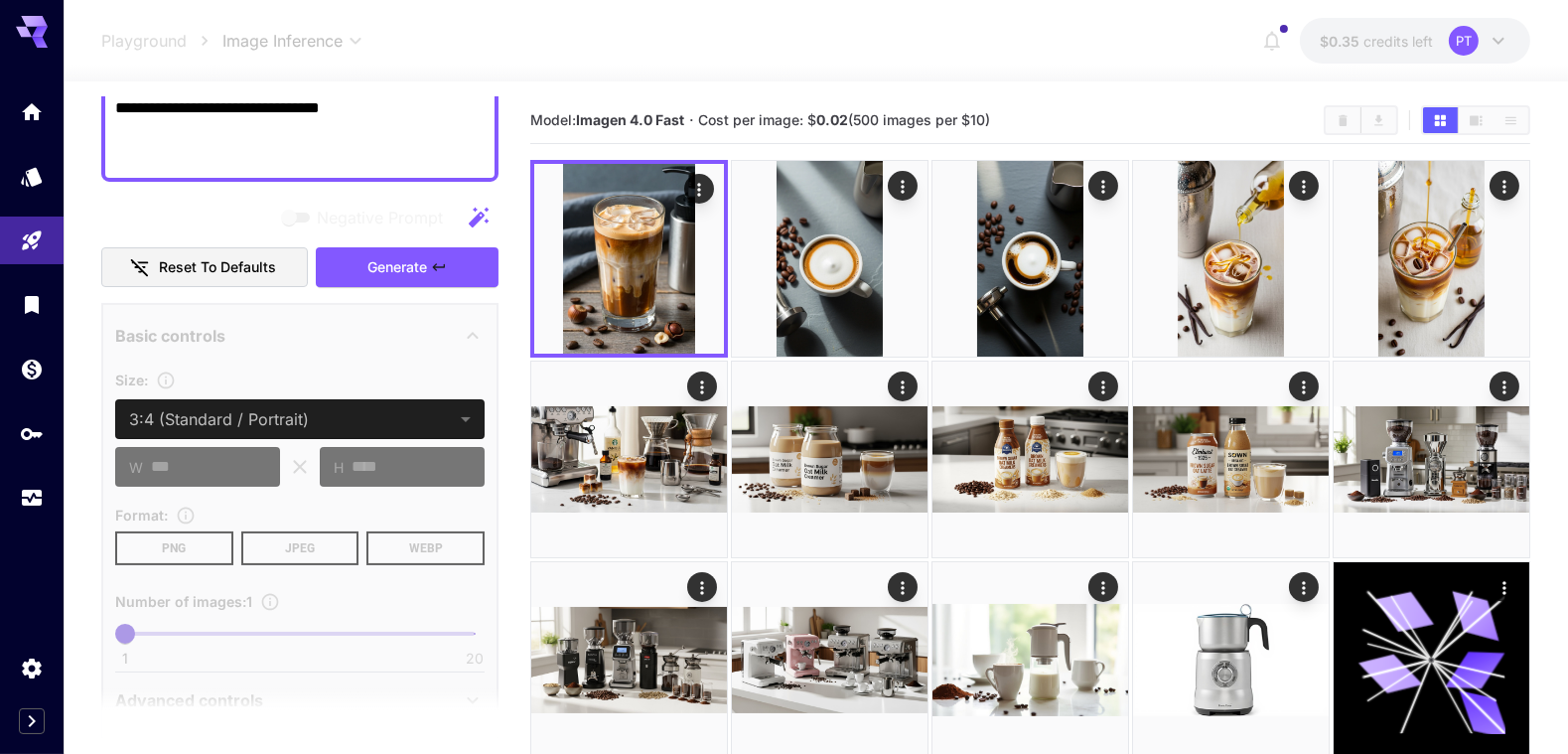 scroll, scrollTop: 396, scrollLeft: 0, axis: vertical 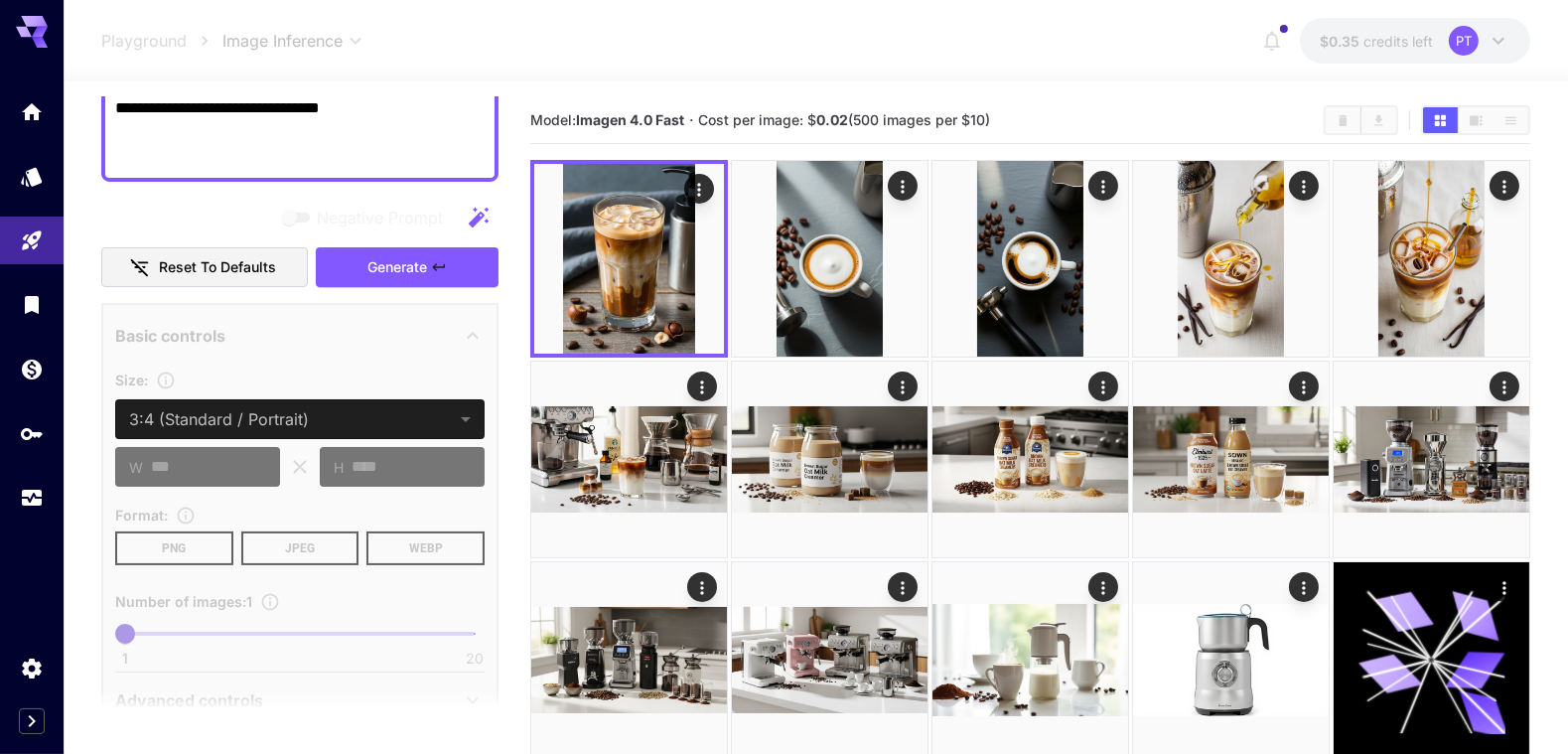 type on "**********" 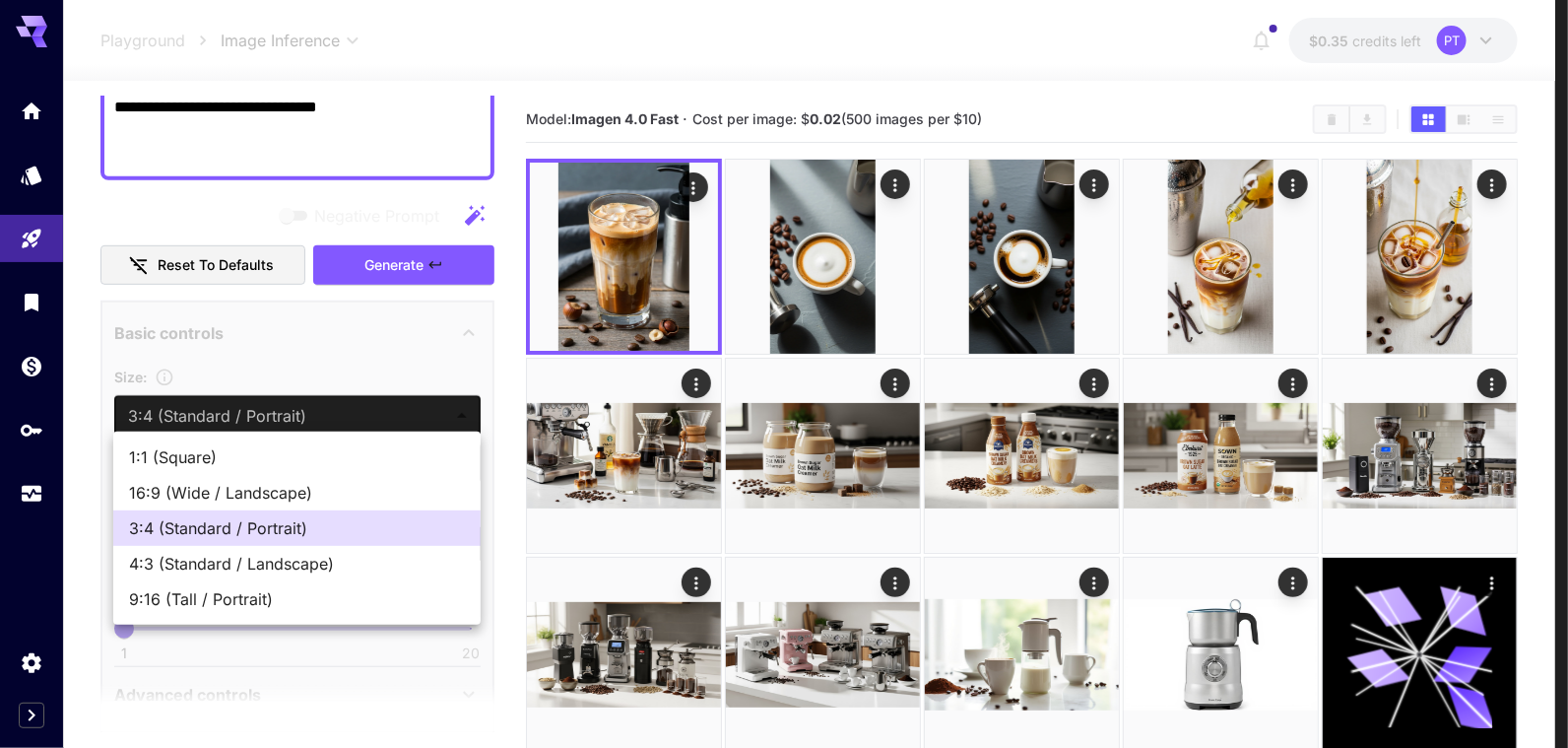 click on "16:9 (Wide / Landscape)" at bounding box center (296, 493) 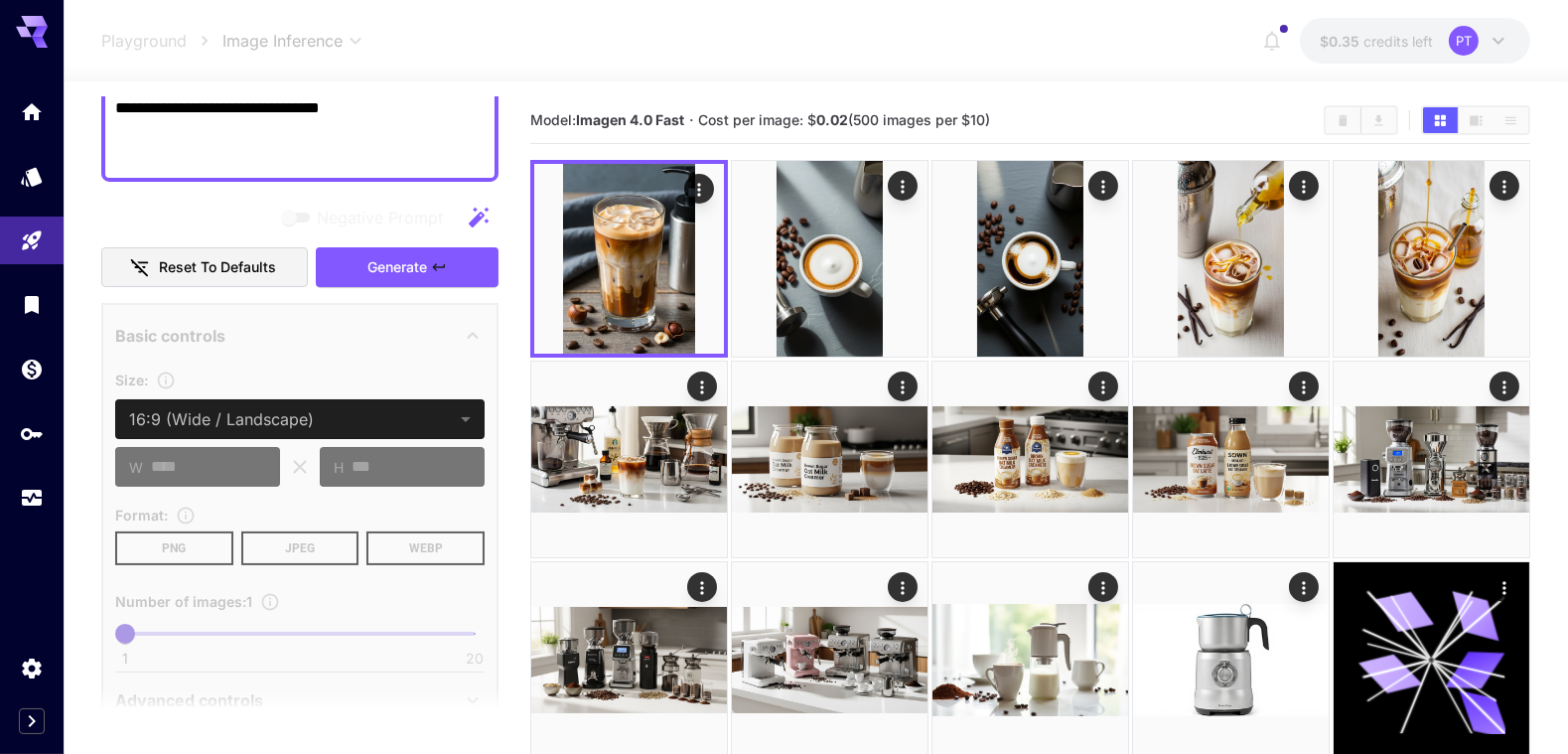 click on "WEBP" at bounding box center (425, 548) 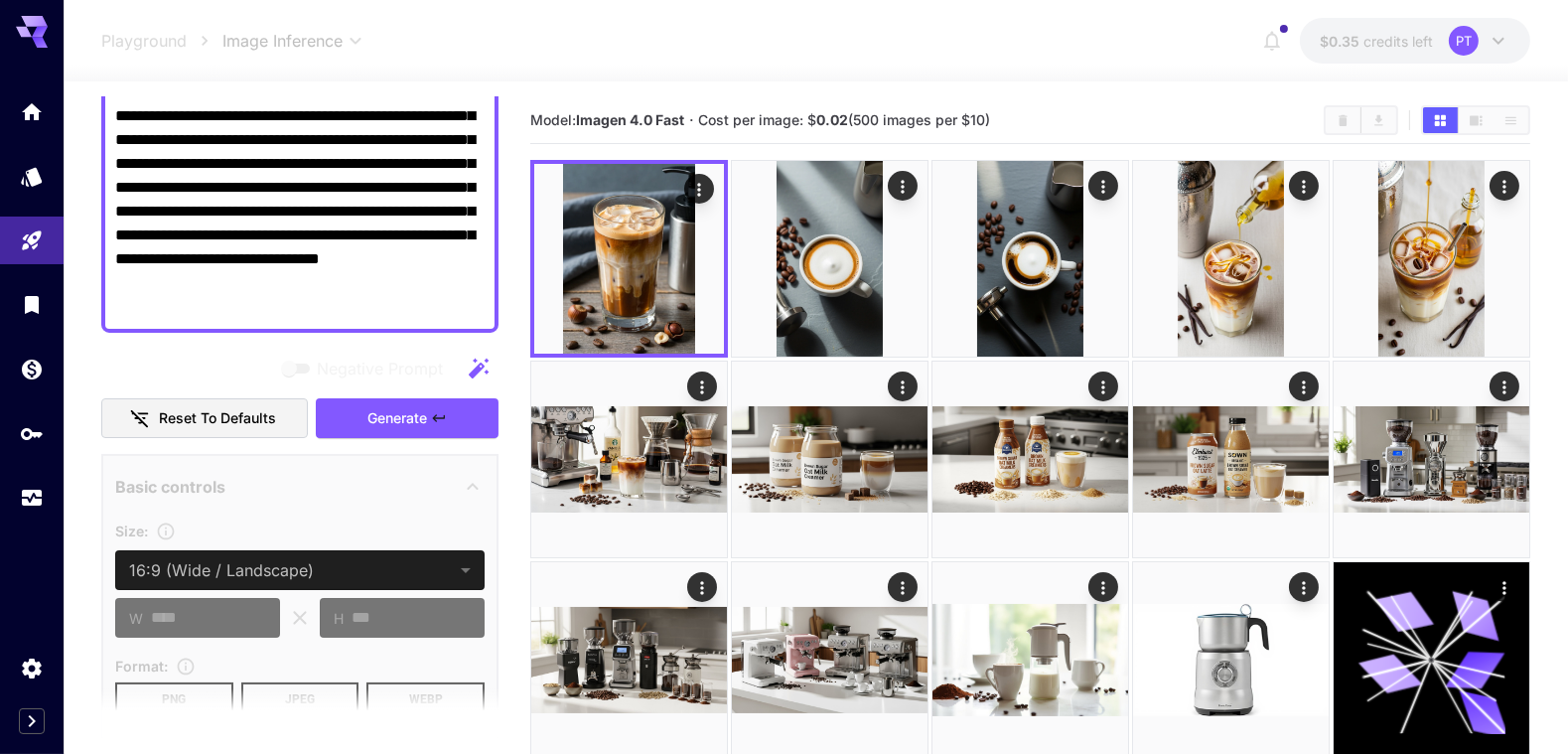 scroll, scrollTop: 89, scrollLeft: 0, axis: vertical 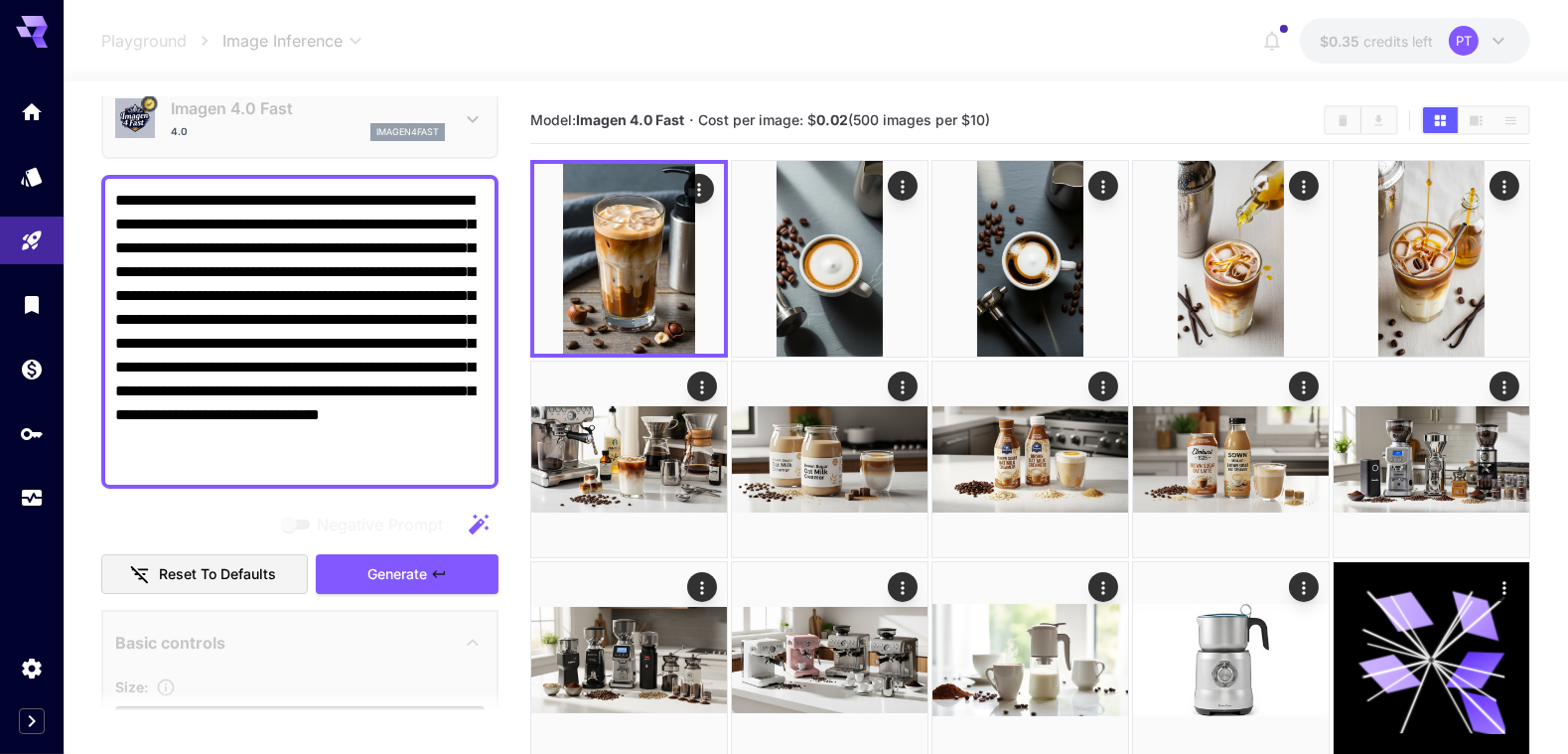 click on "Generate" at bounding box center [397, 574] 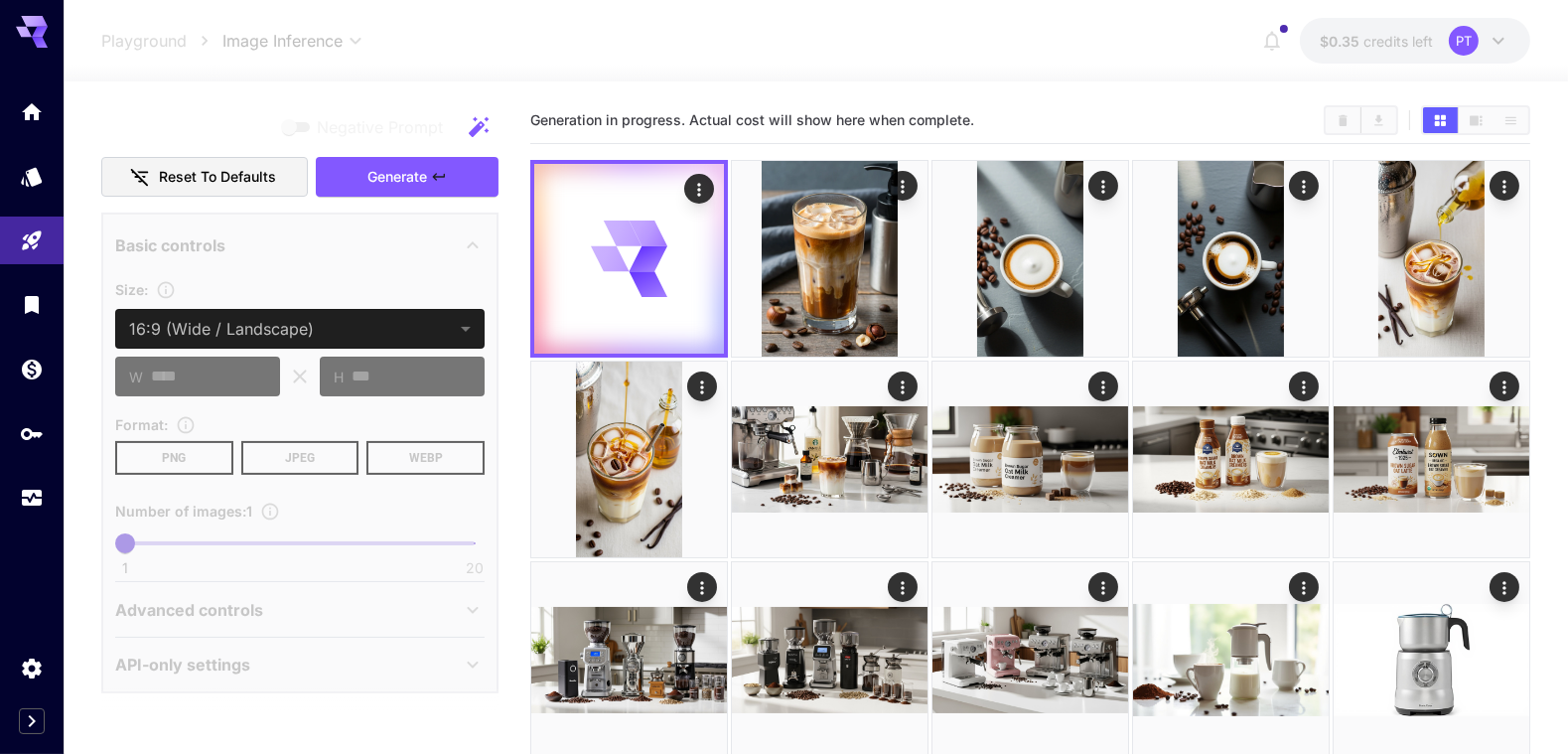scroll, scrollTop: 89, scrollLeft: 0, axis: vertical 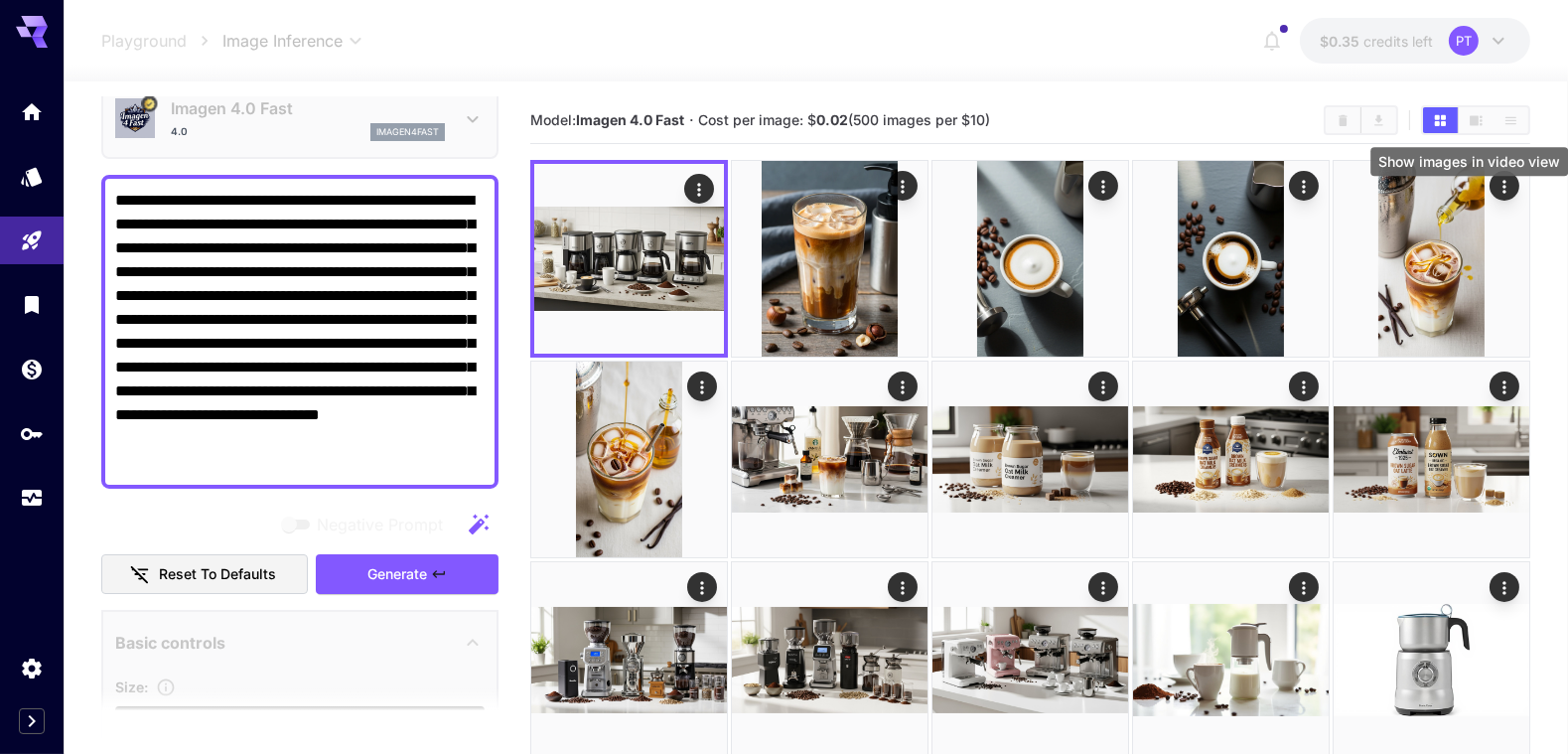 click 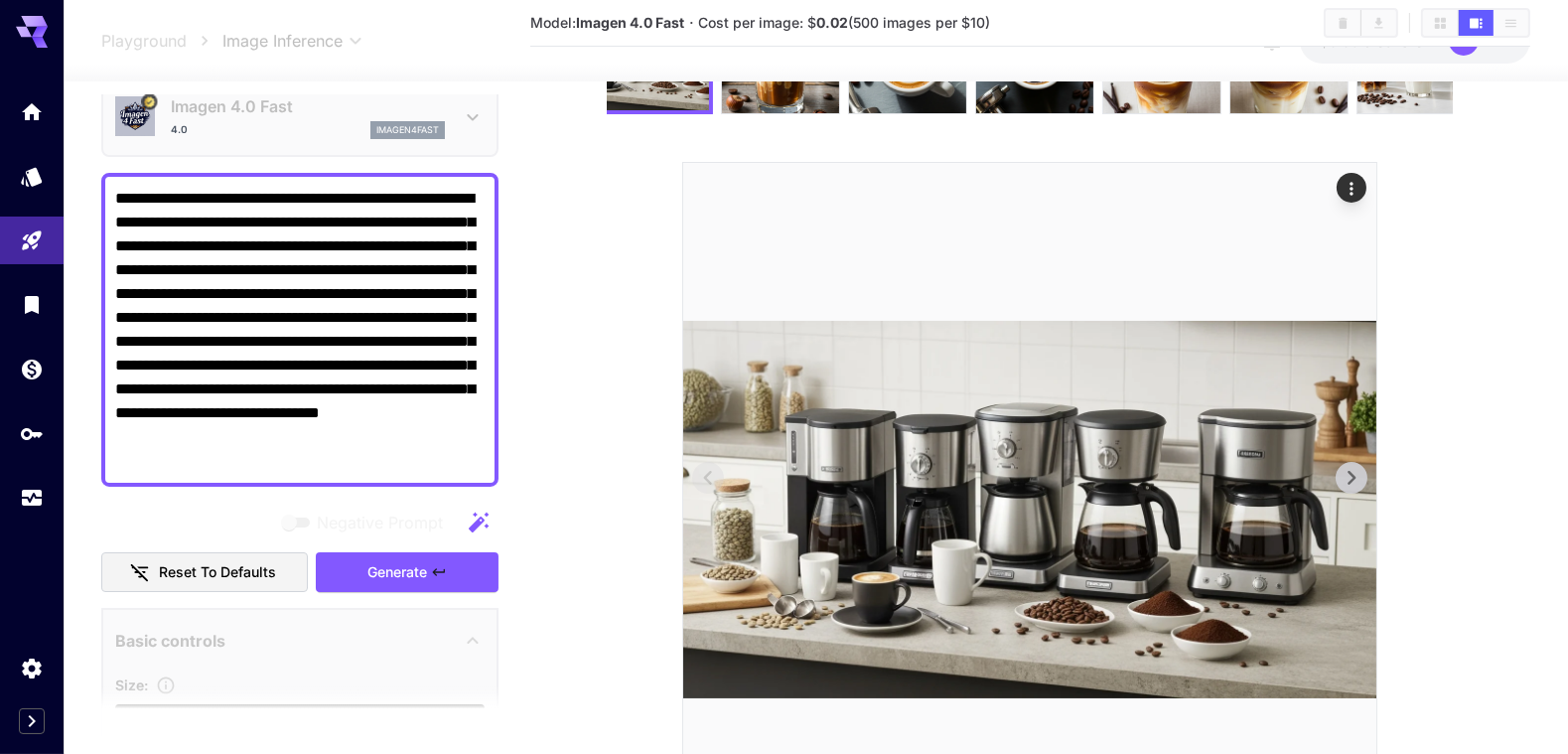 scroll, scrollTop: 298, scrollLeft: 0, axis: vertical 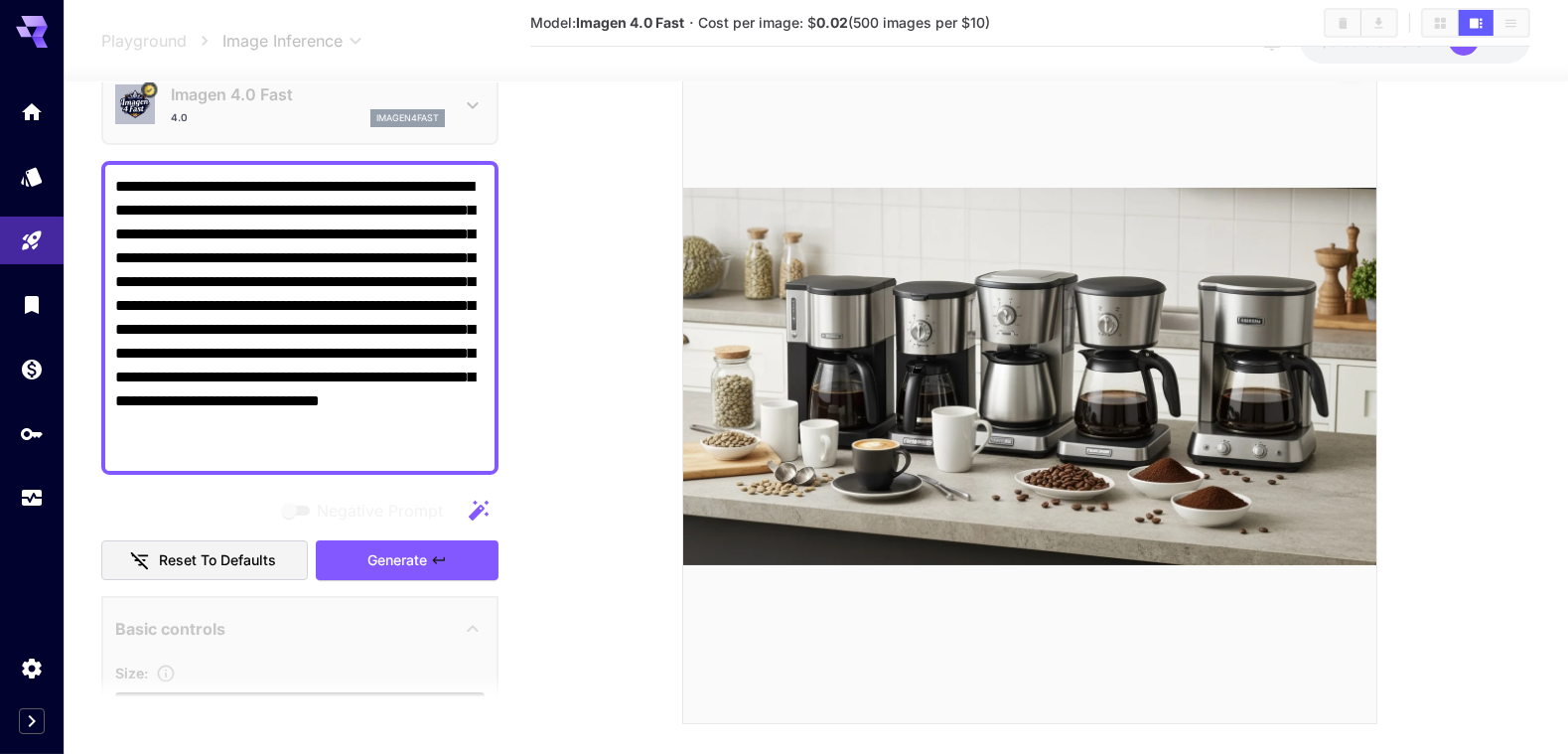 drag, startPoint x: 429, startPoint y: 229, endPoint x: 324, endPoint y: 255, distance: 108.17116 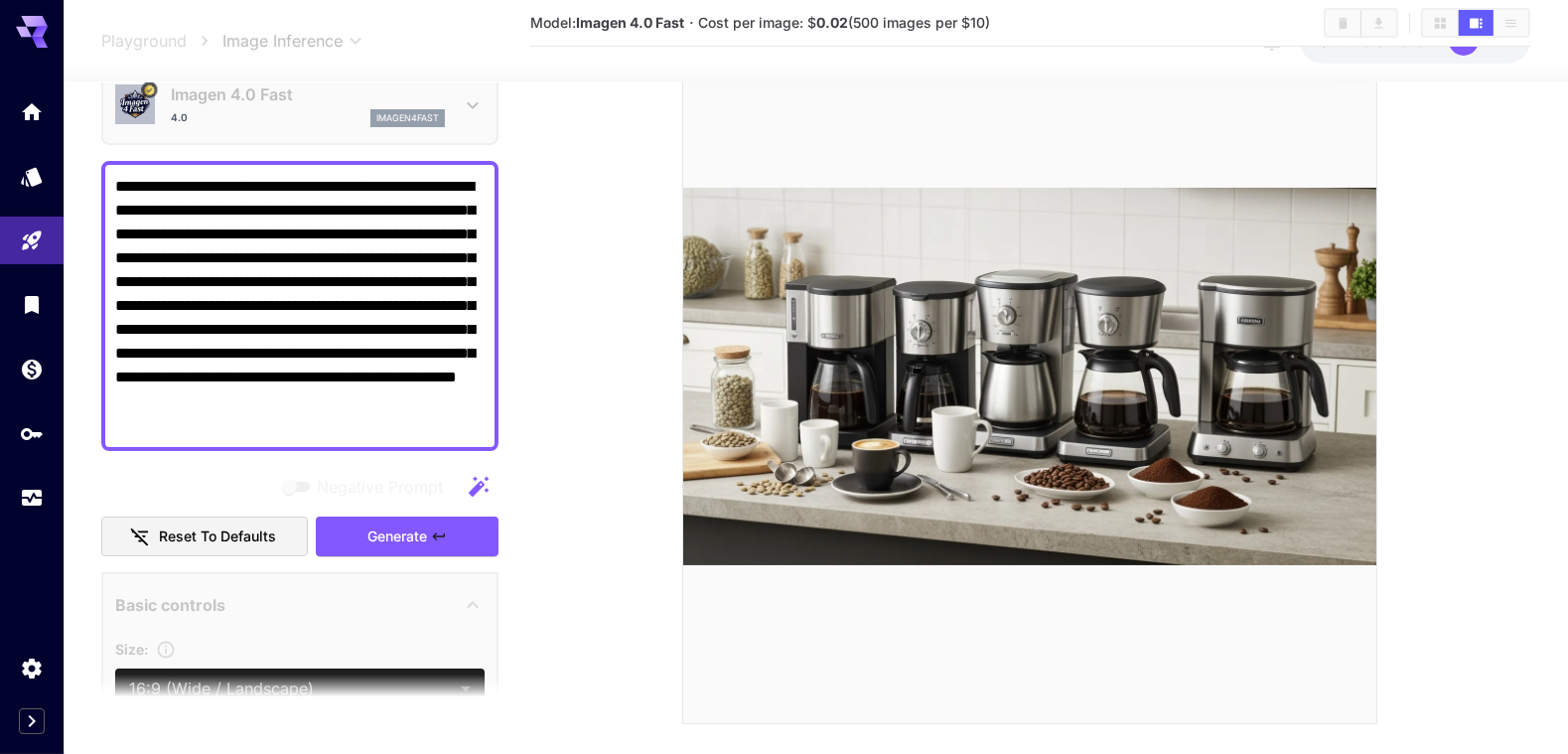 scroll, scrollTop: 288, scrollLeft: 0, axis: vertical 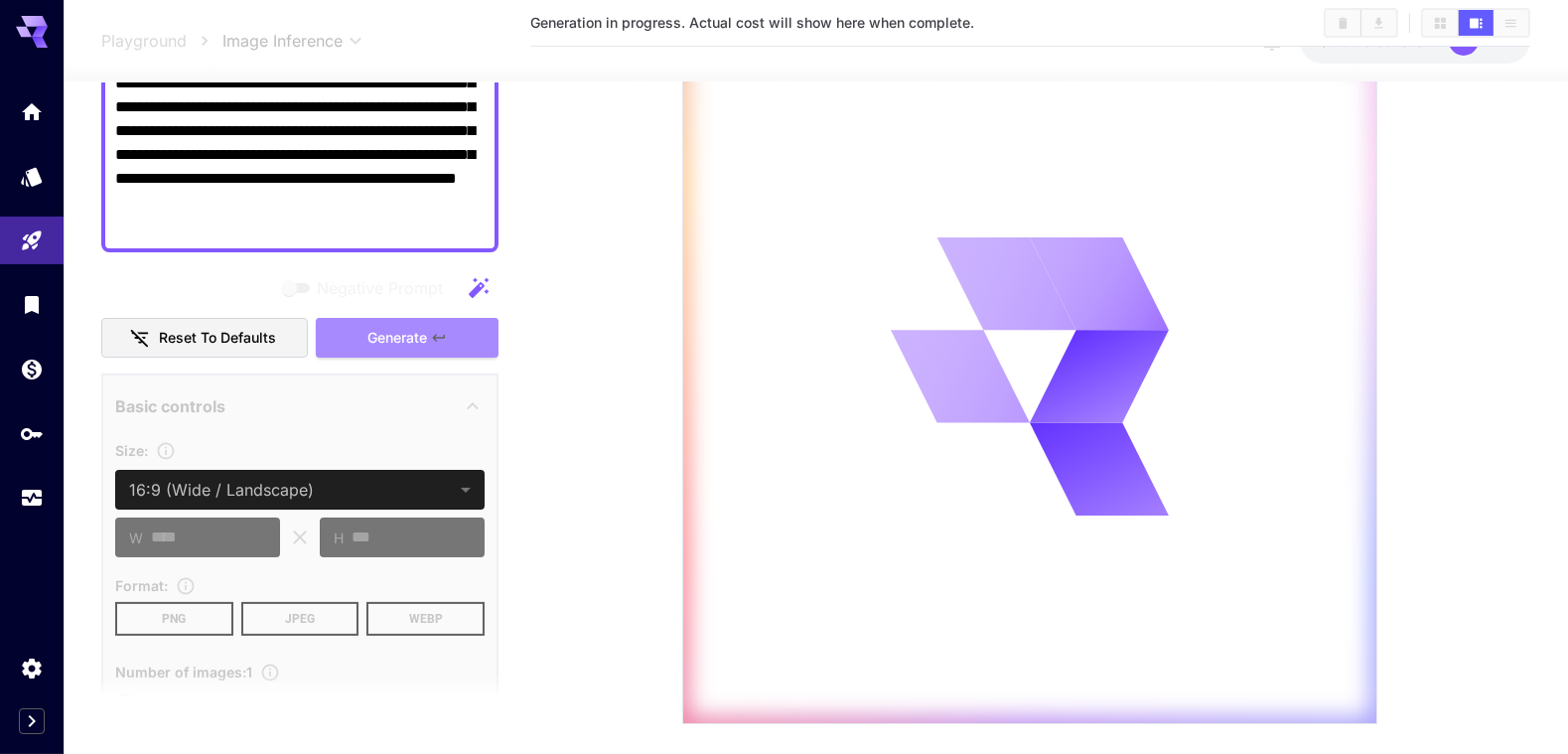 click on "Generate" at bounding box center [397, 338] 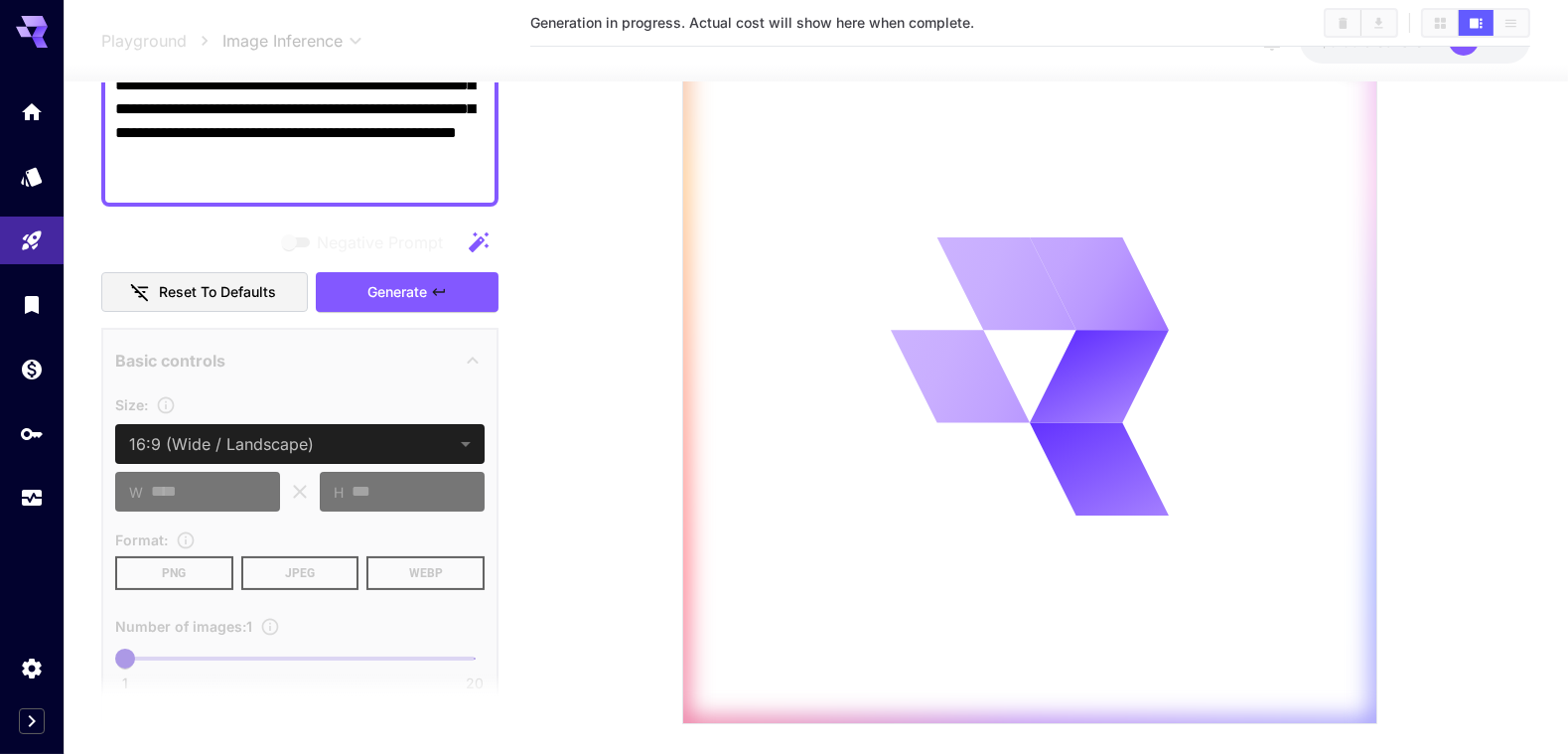 scroll, scrollTop: 463, scrollLeft: 0, axis: vertical 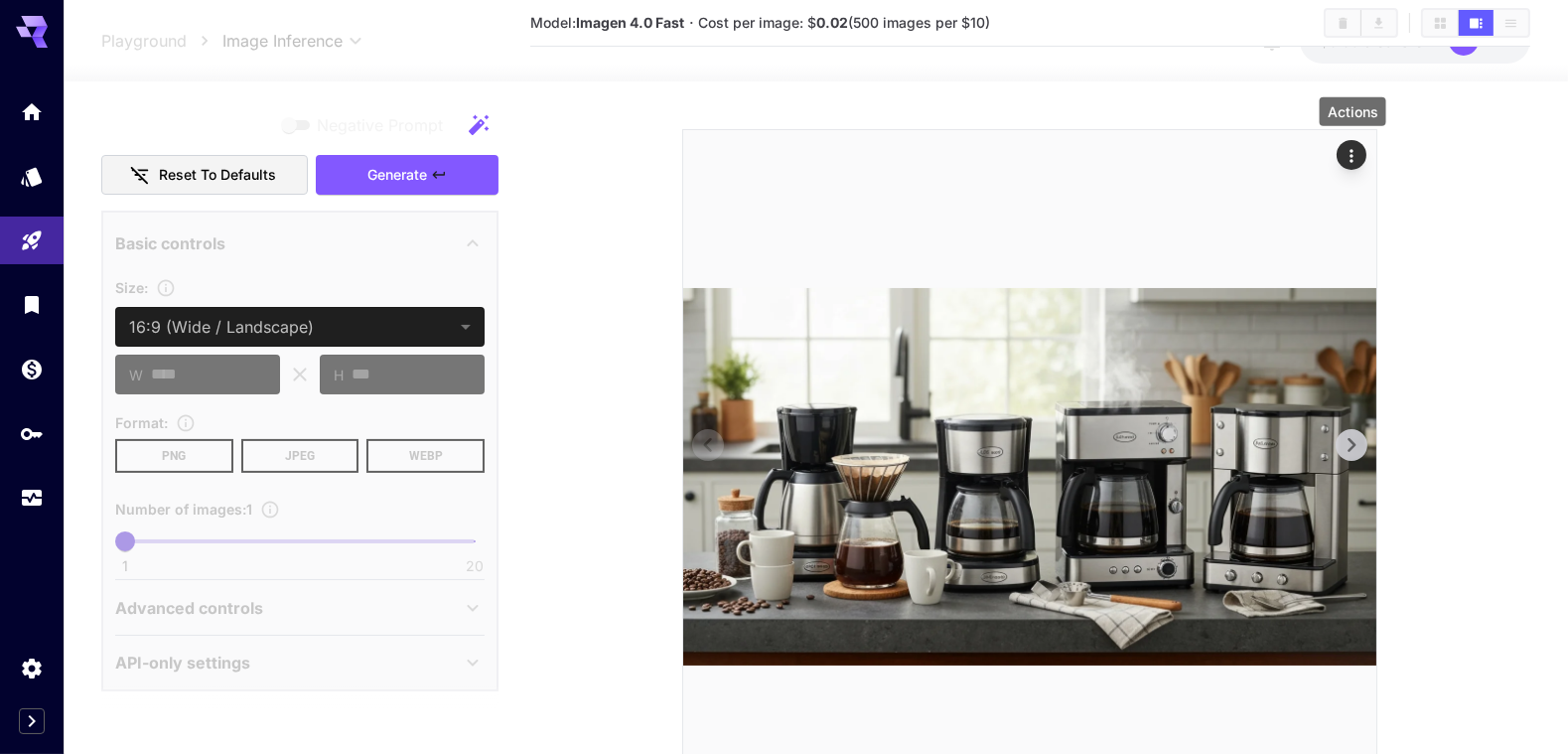 click 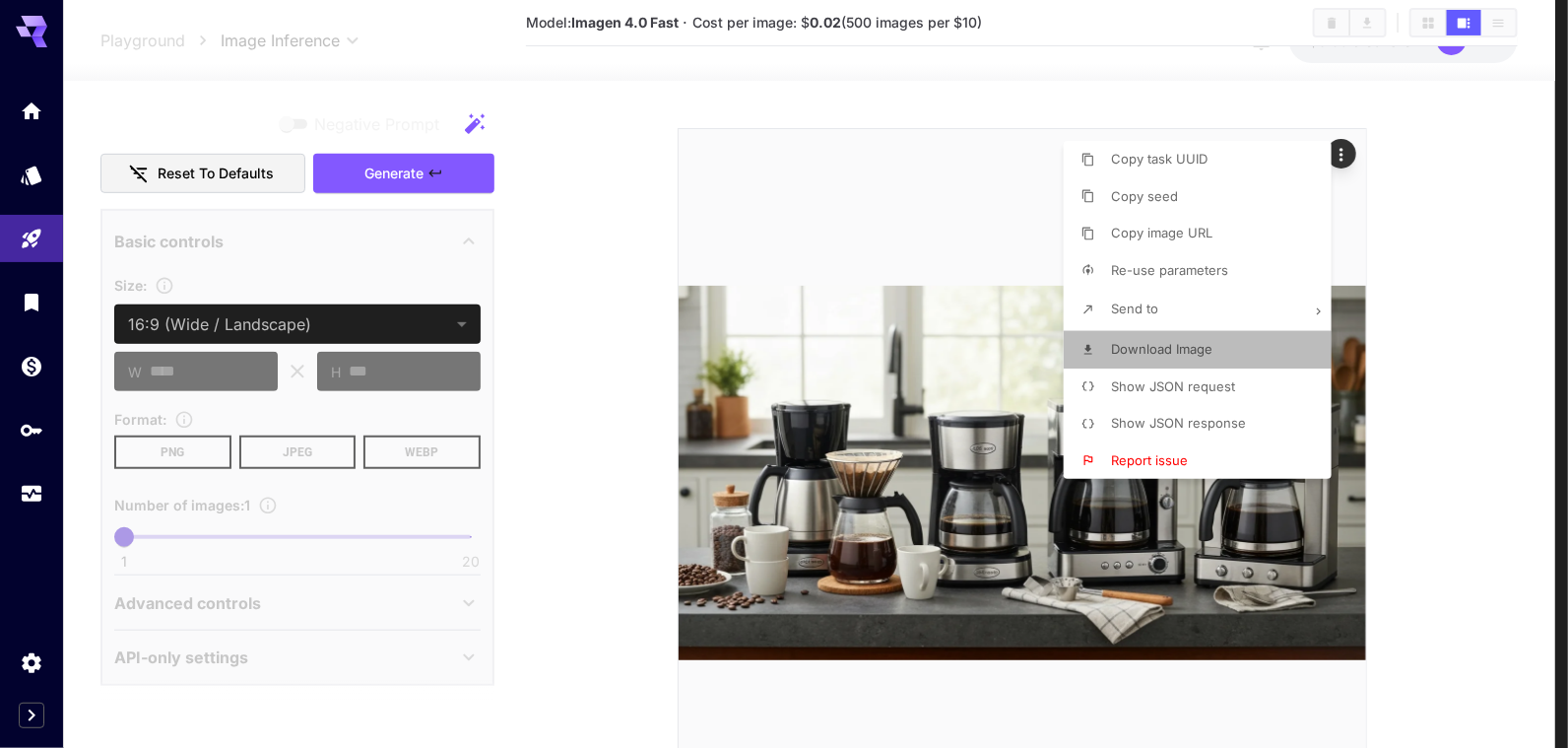 click on "Download Image" at bounding box center (1161, 349) 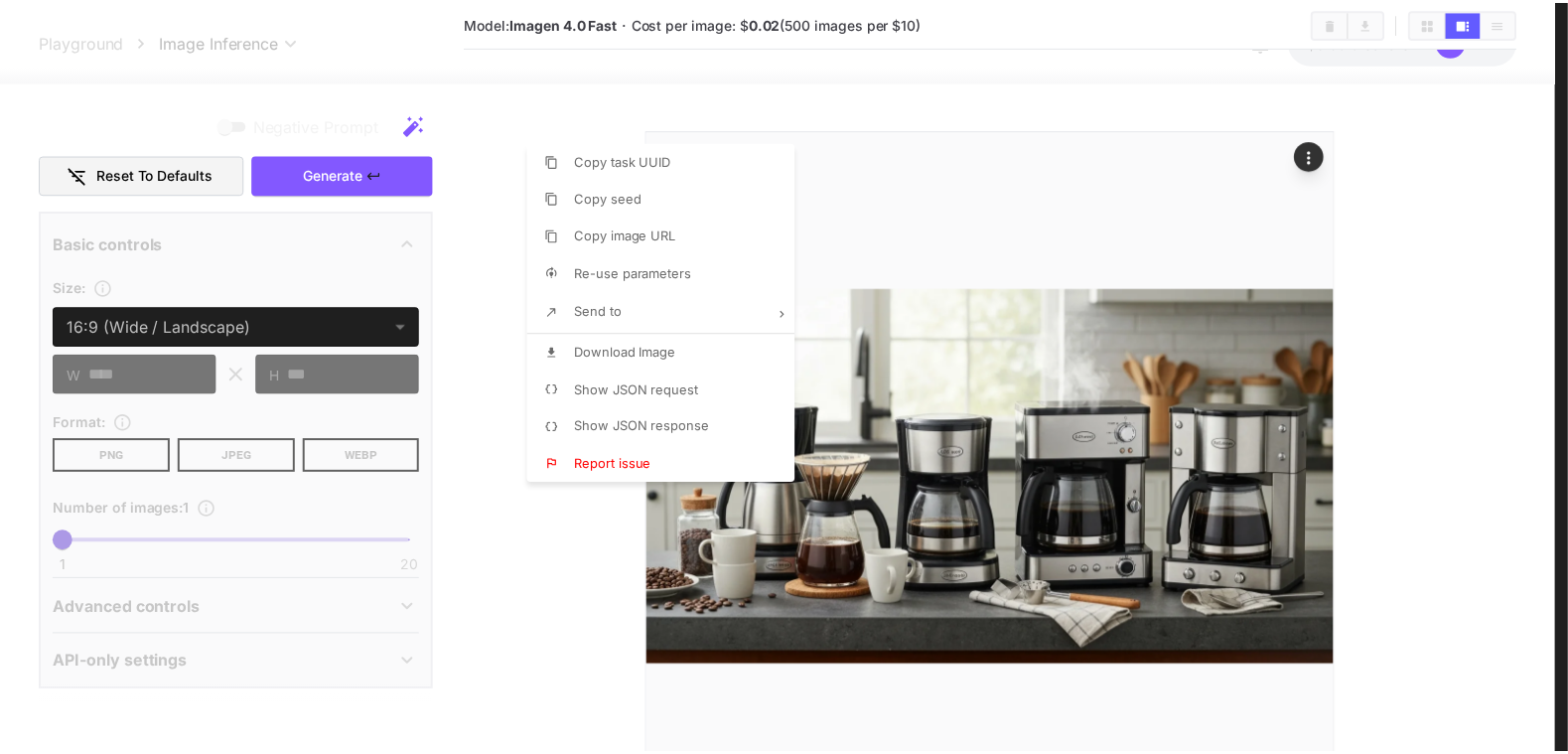 scroll, scrollTop: 460, scrollLeft: 0, axis: vertical 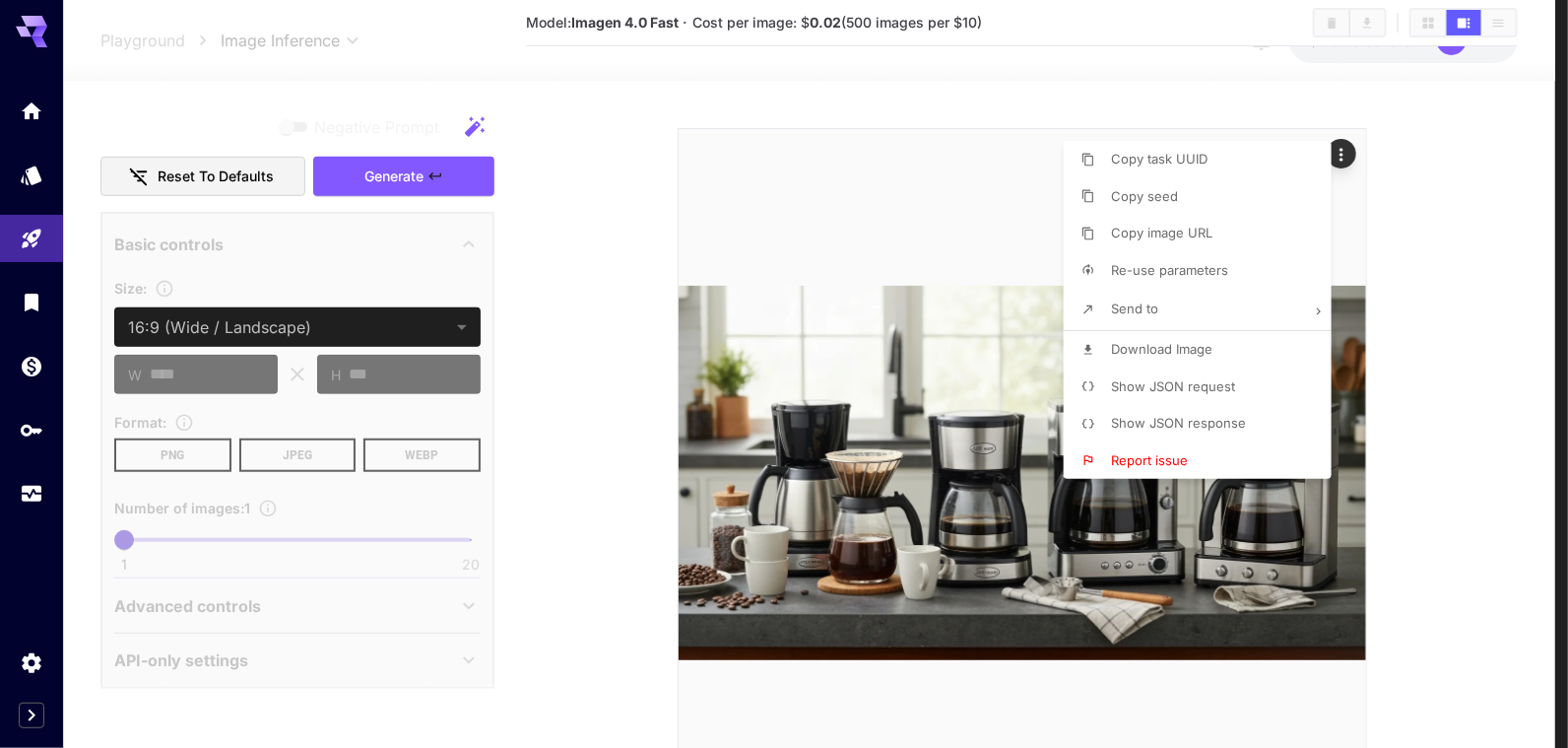 drag, startPoint x: 801, startPoint y: 218, endPoint x: 791, endPoint y: 217, distance: 10.049876 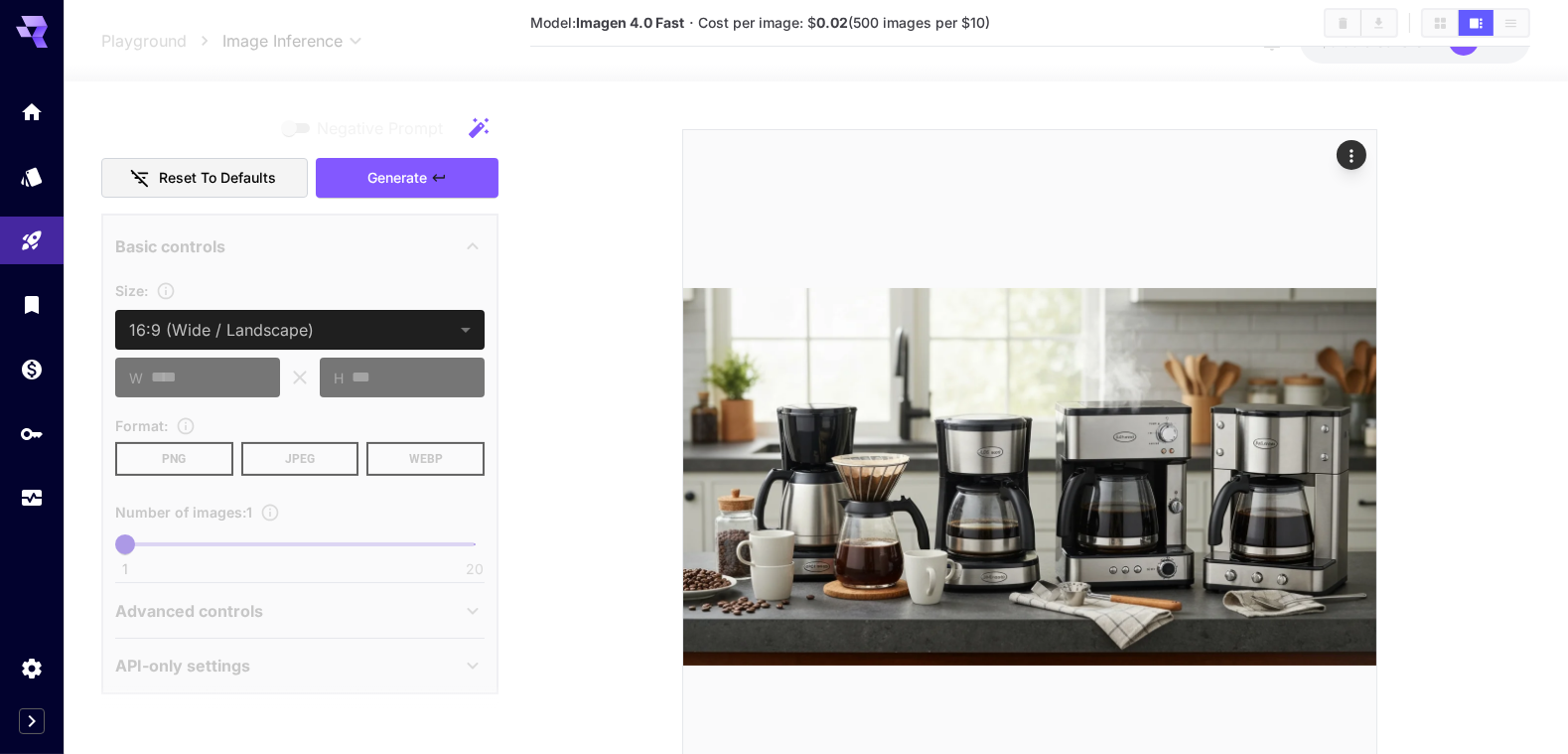scroll, scrollTop: 0, scrollLeft: 0, axis: both 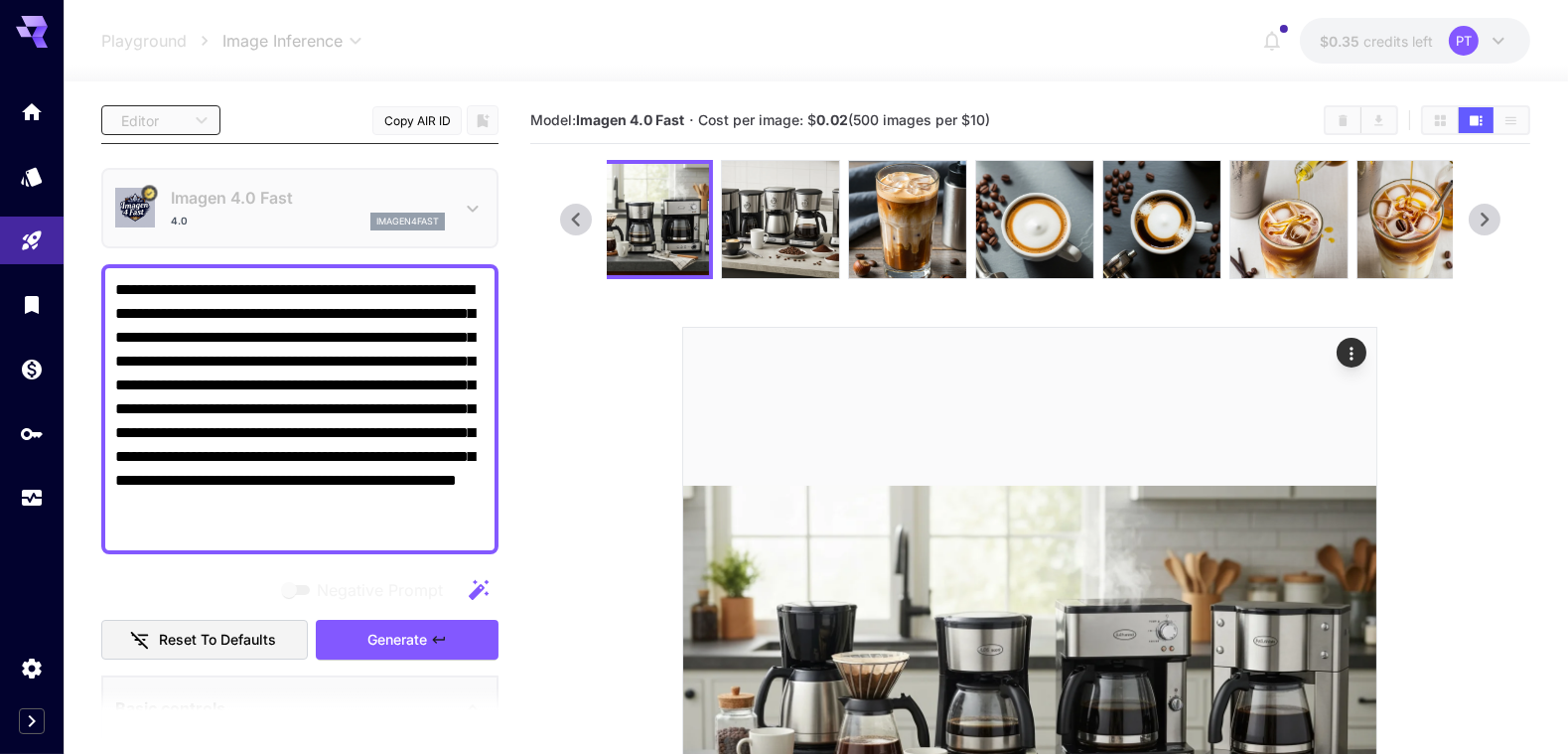 click on "**********" at bounding box center (300, 409) 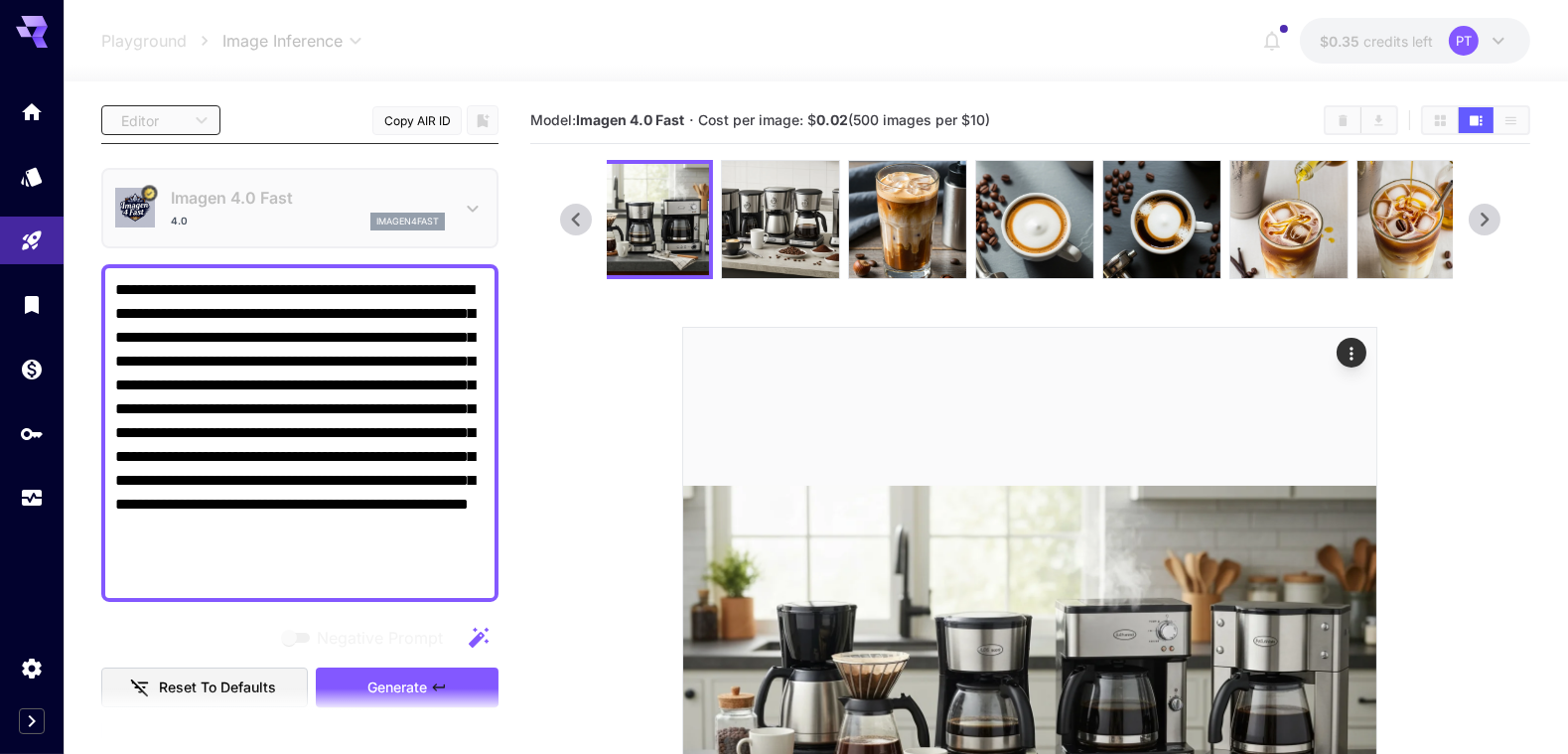 drag, startPoint x: 320, startPoint y: 360, endPoint x: 478, endPoint y: 359, distance: 158.00316 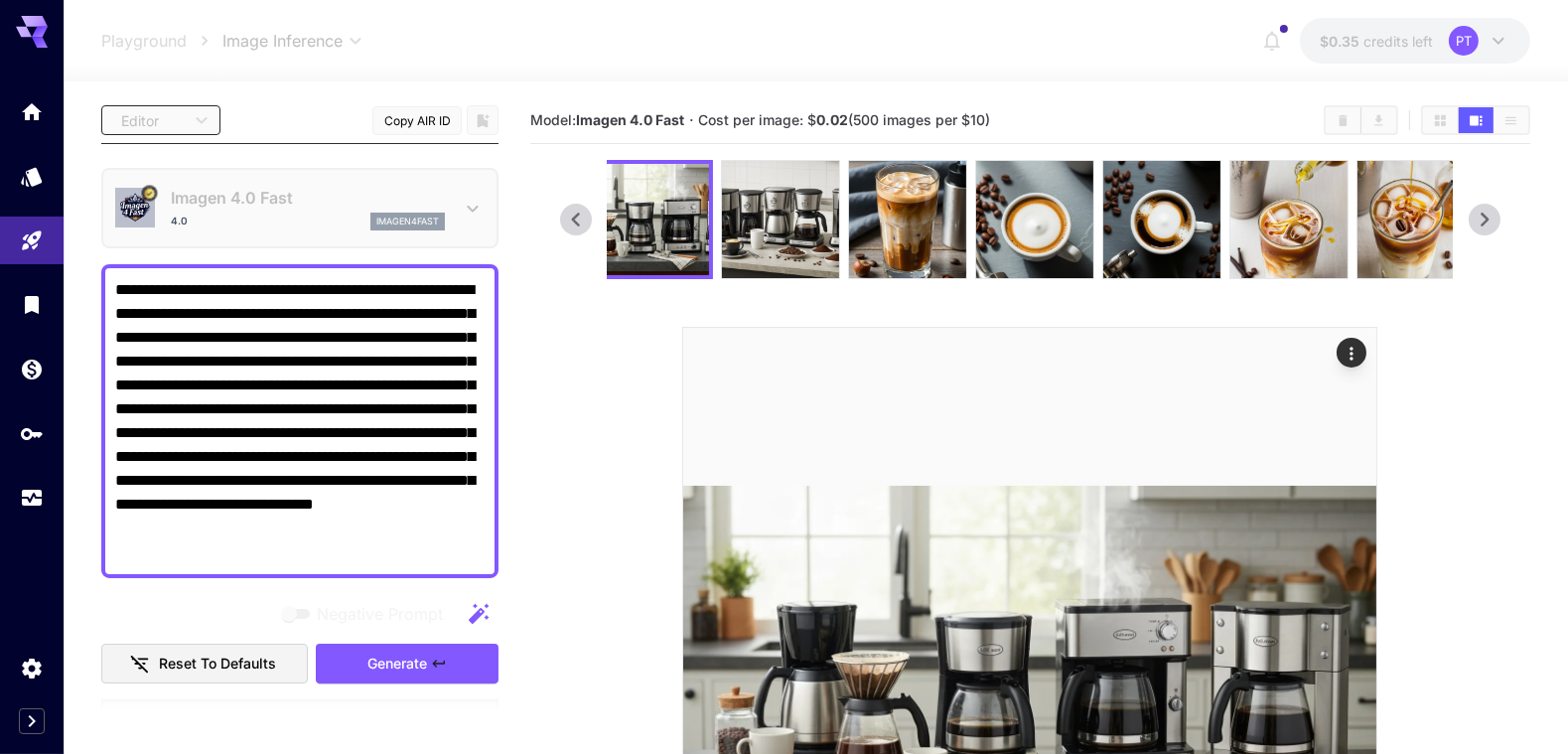 scroll, scrollTop: 198, scrollLeft: 0, axis: vertical 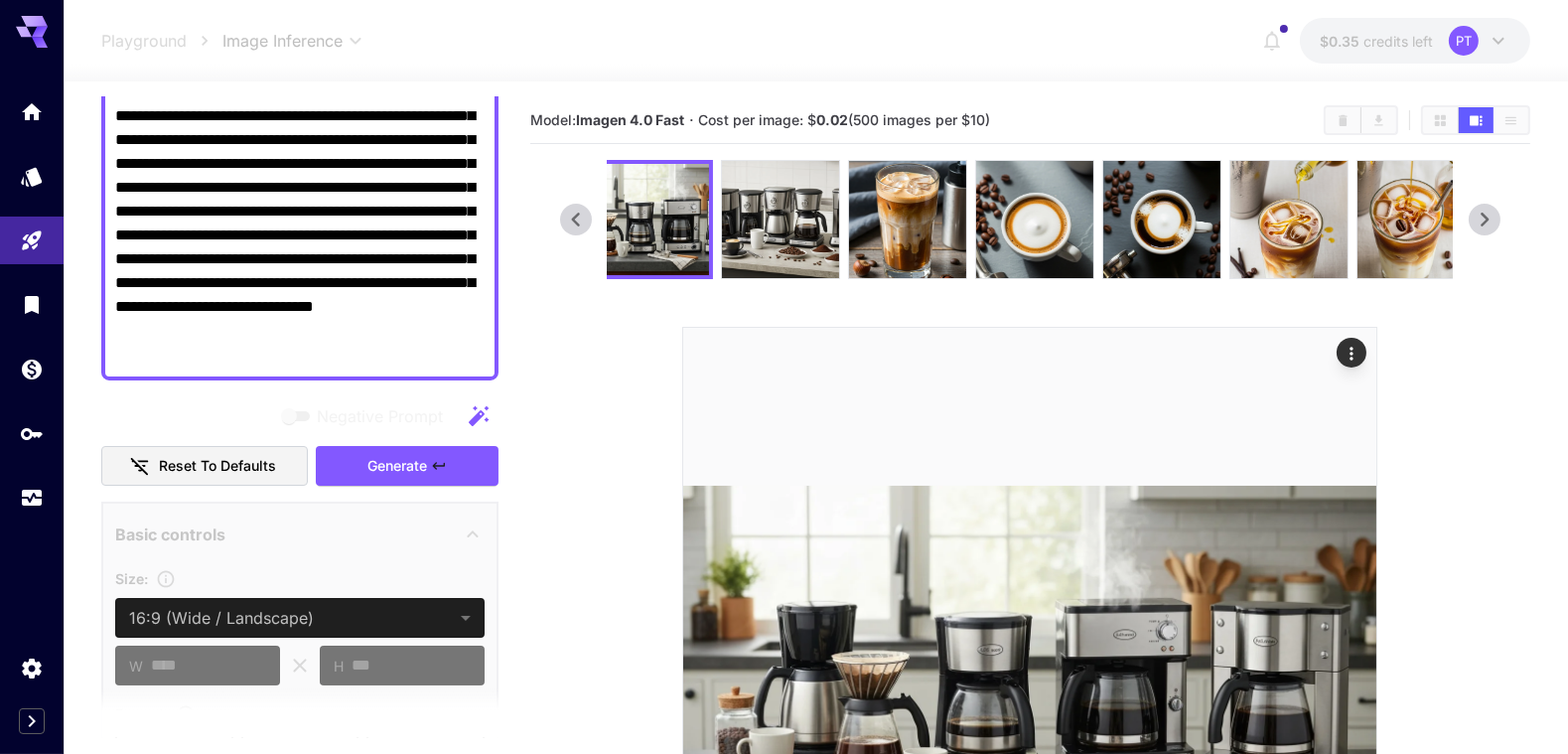 drag, startPoint x: 195, startPoint y: 186, endPoint x: 440, endPoint y: 180, distance: 245.07346 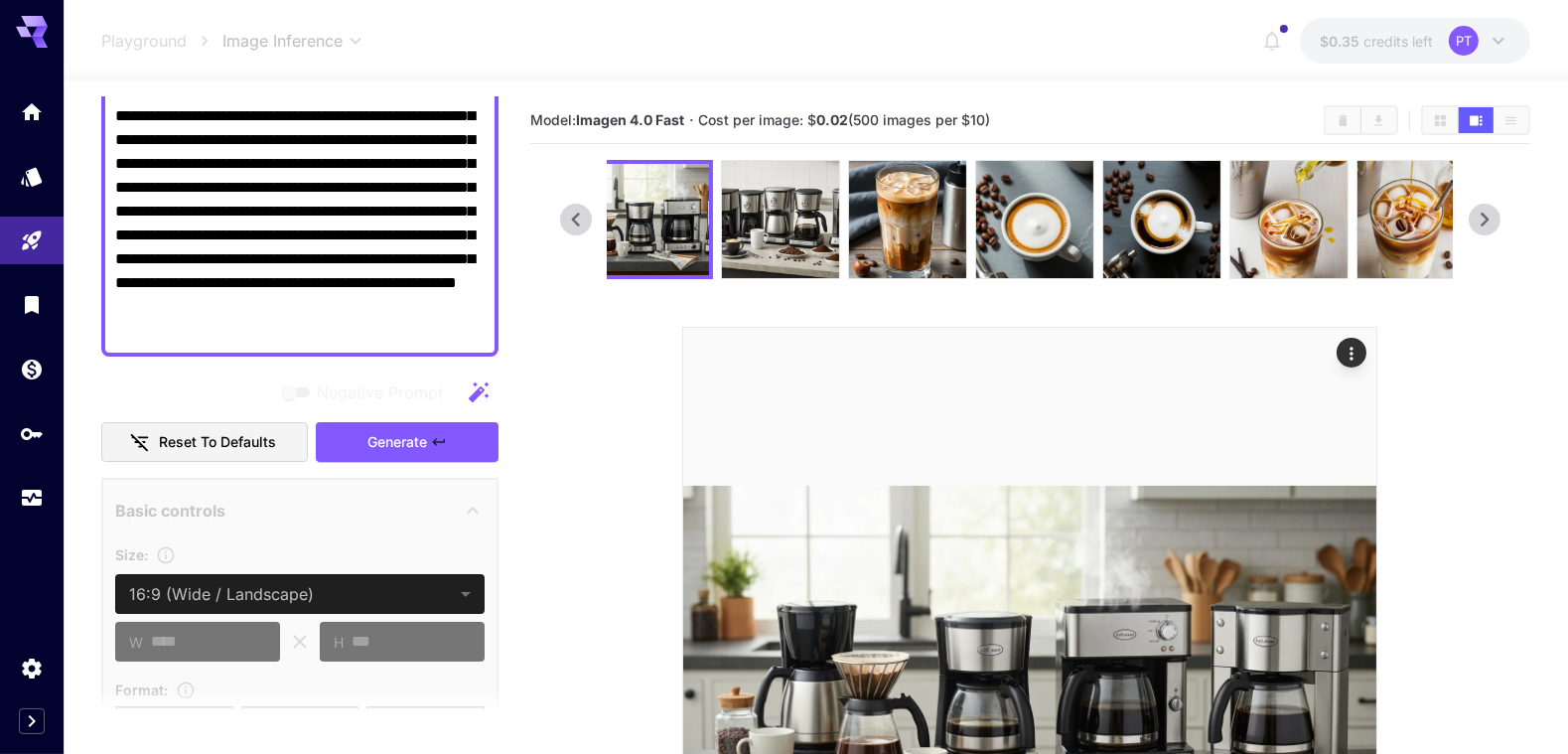 click on "**********" at bounding box center [300, 212] 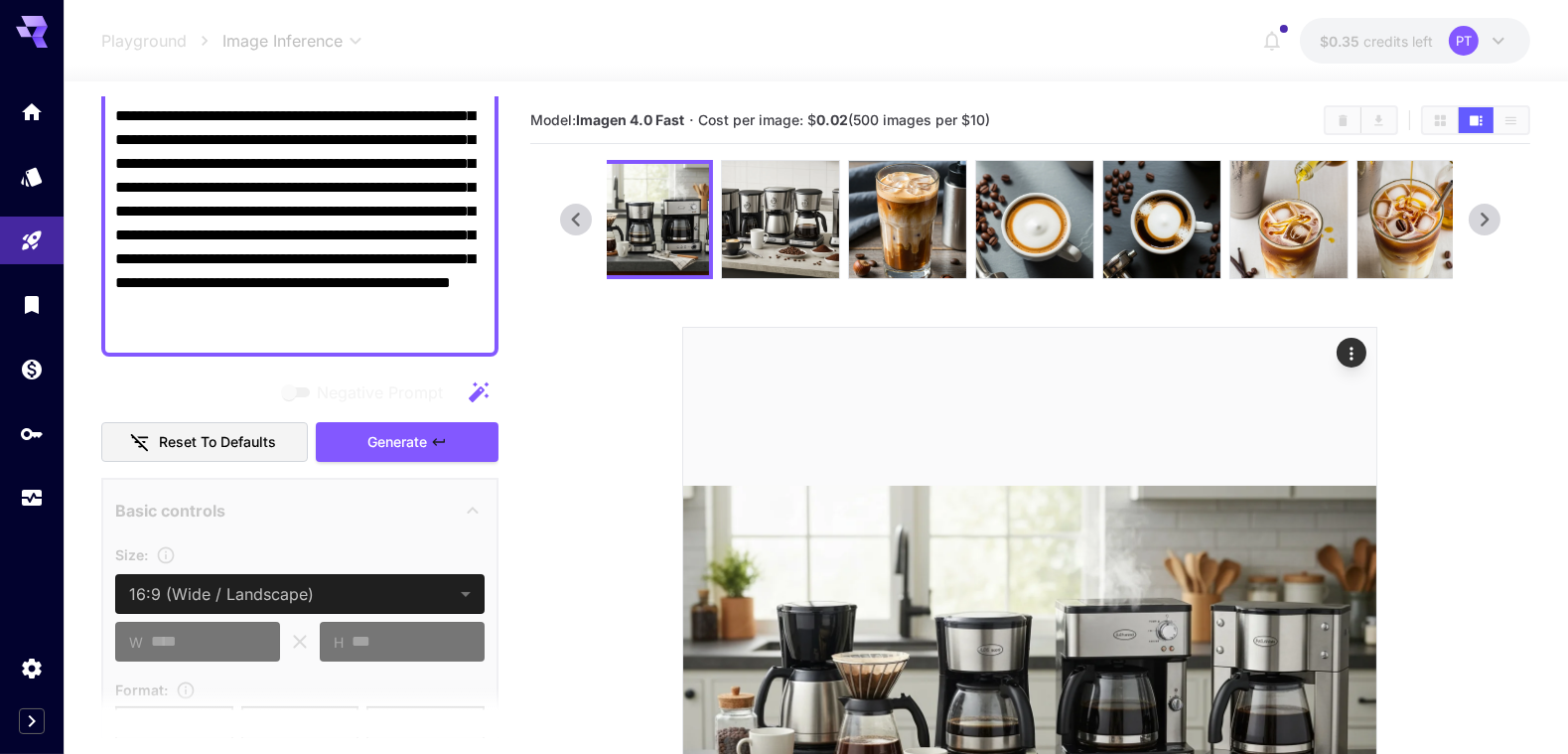 type on "**********" 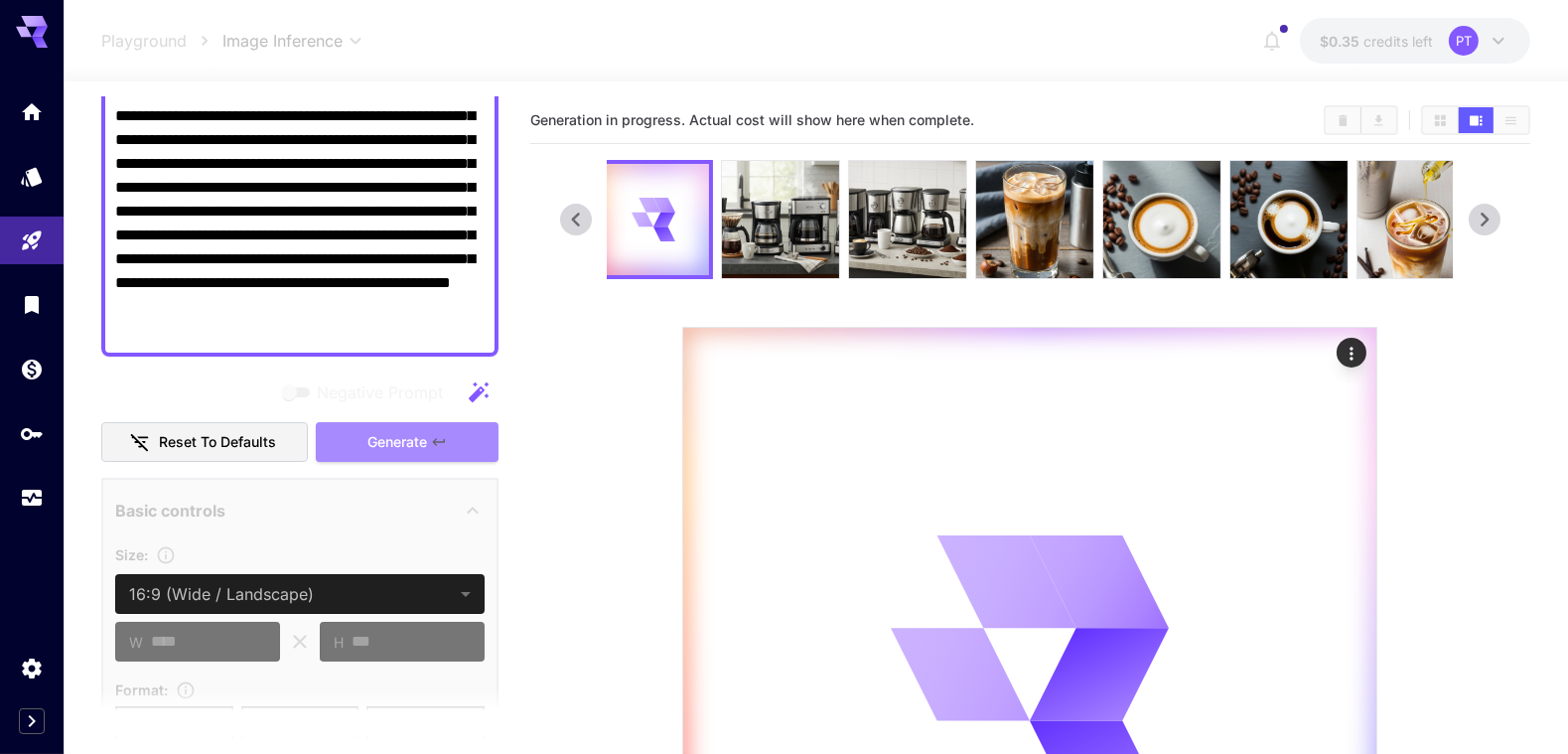 click on "Generate" at bounding box center (397, 442) 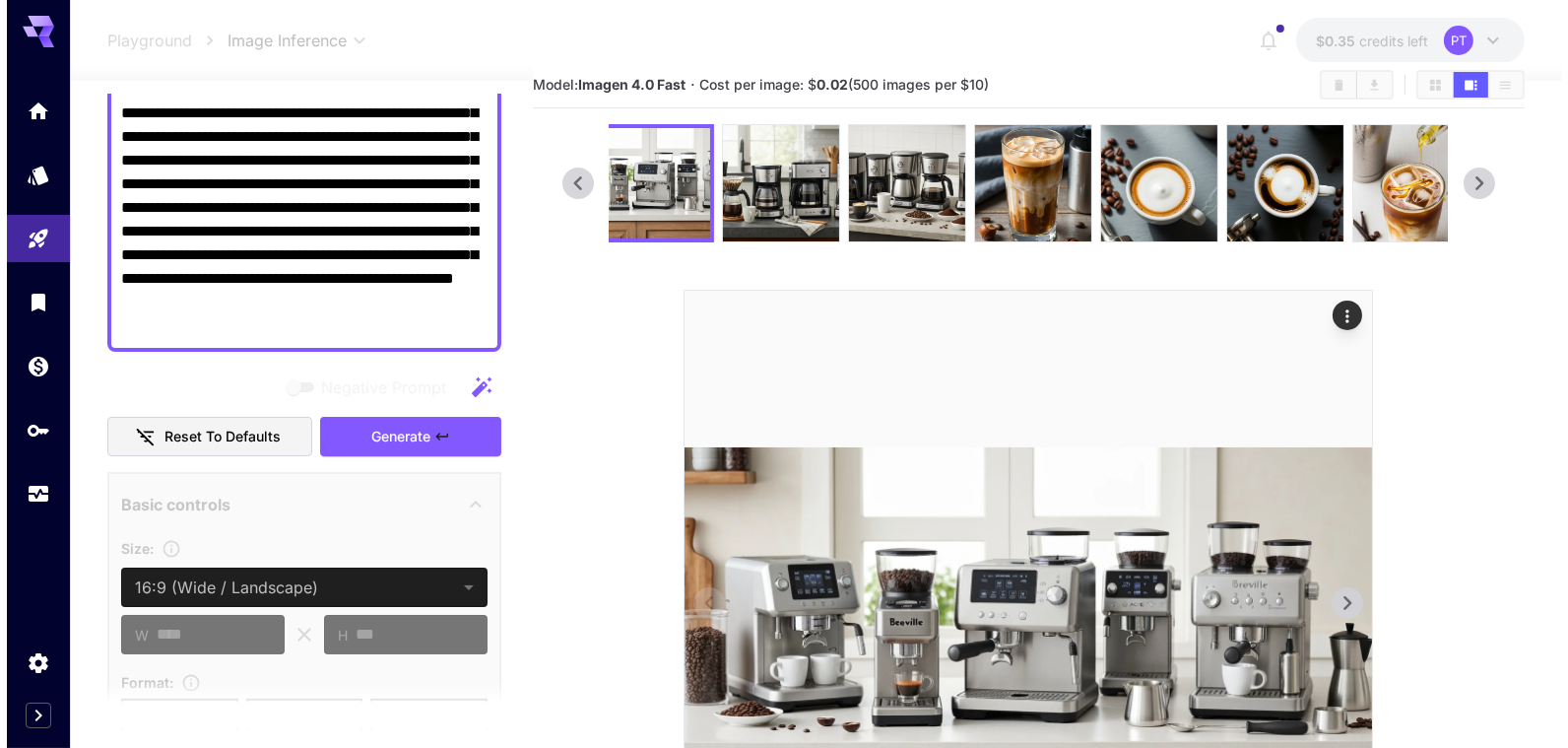 scroll, scrollTop: 29, scrollLeft: 0, axis: vertical 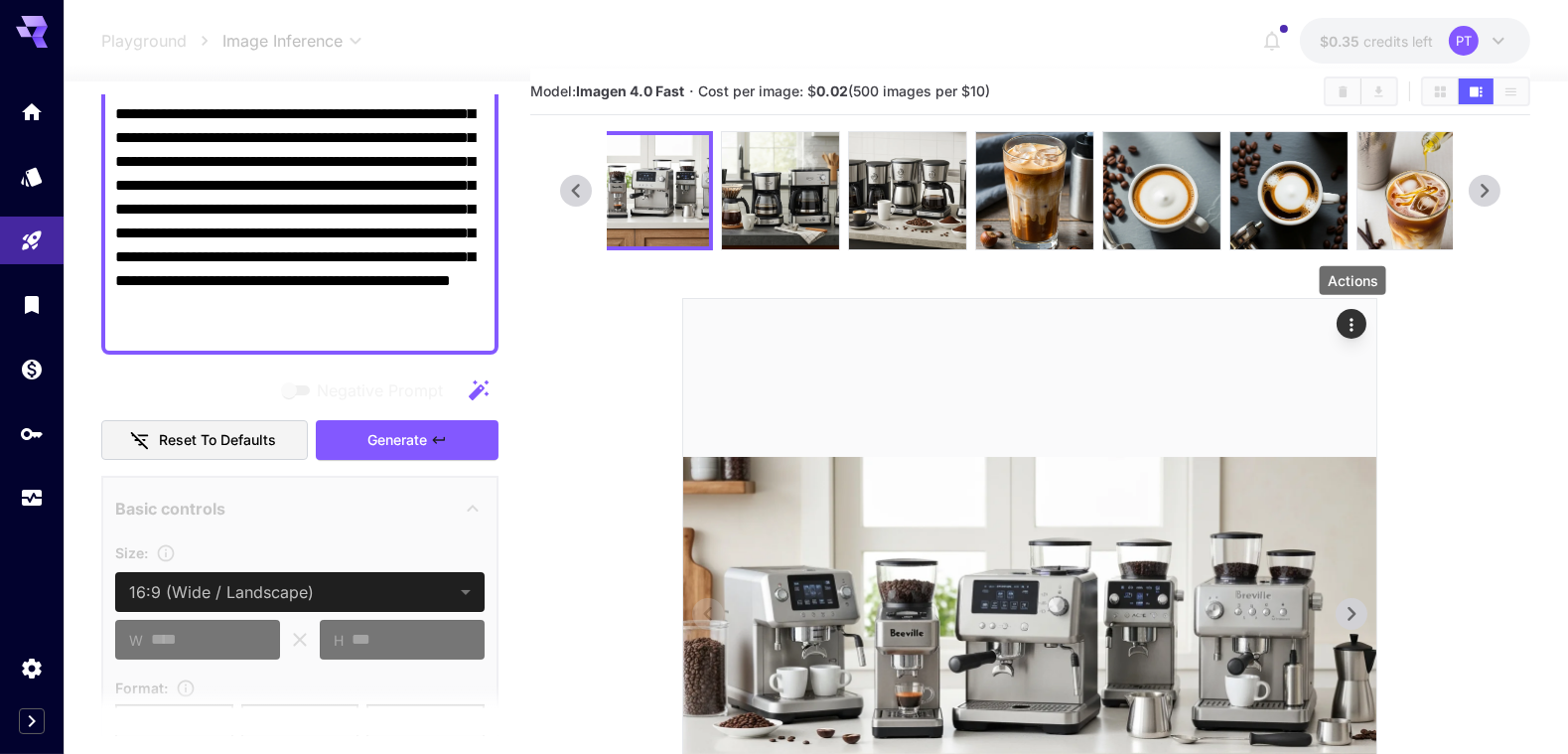 click 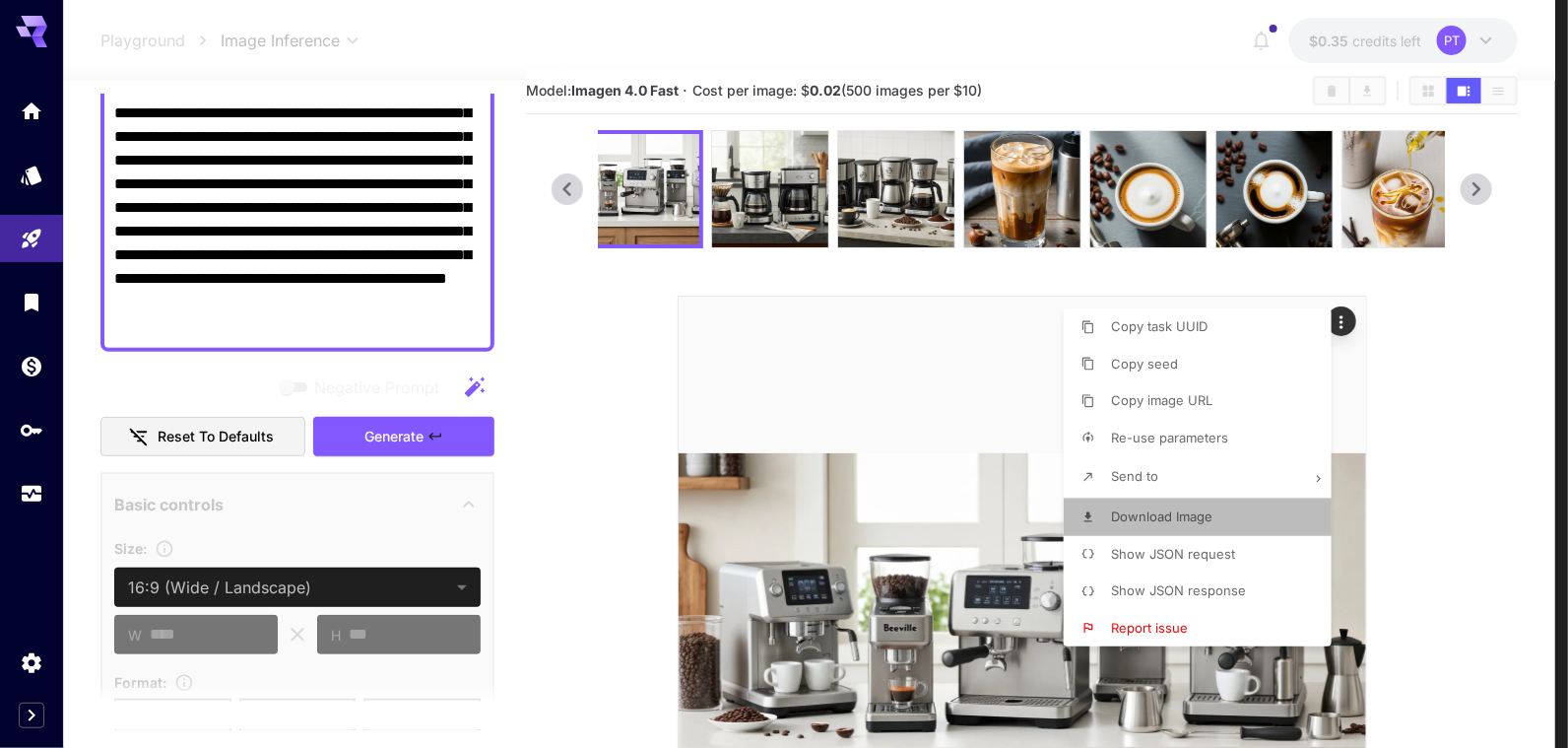 click on "Download Image" at bounding box center [1161, 516] 